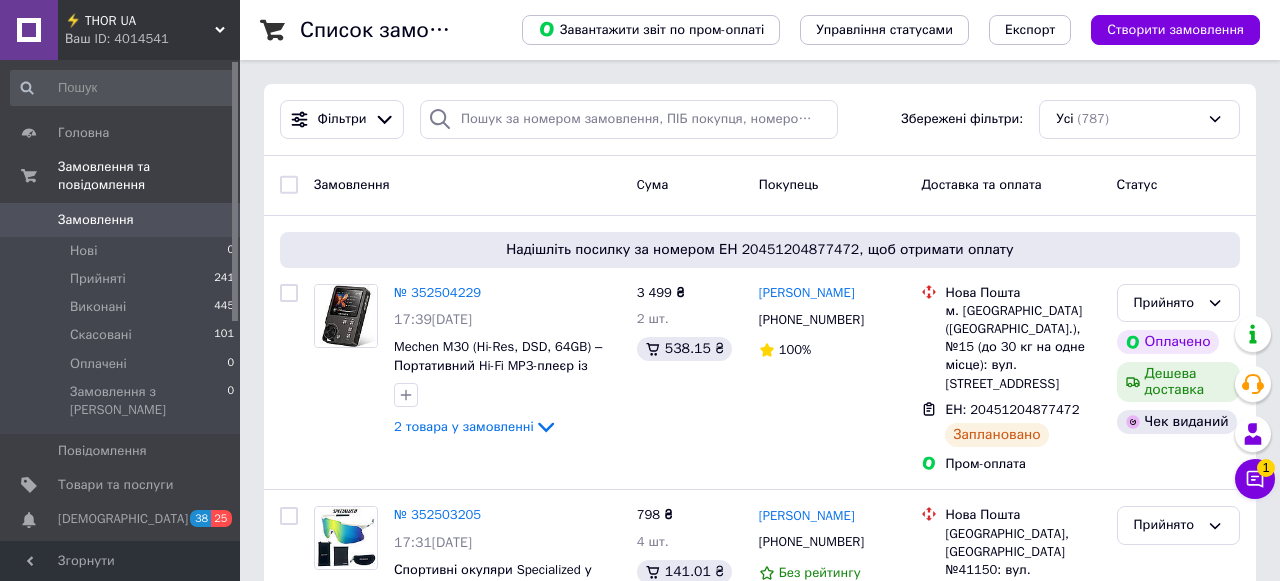 scroll, scrollTop: 0, scrollLeft: 0, axis: both 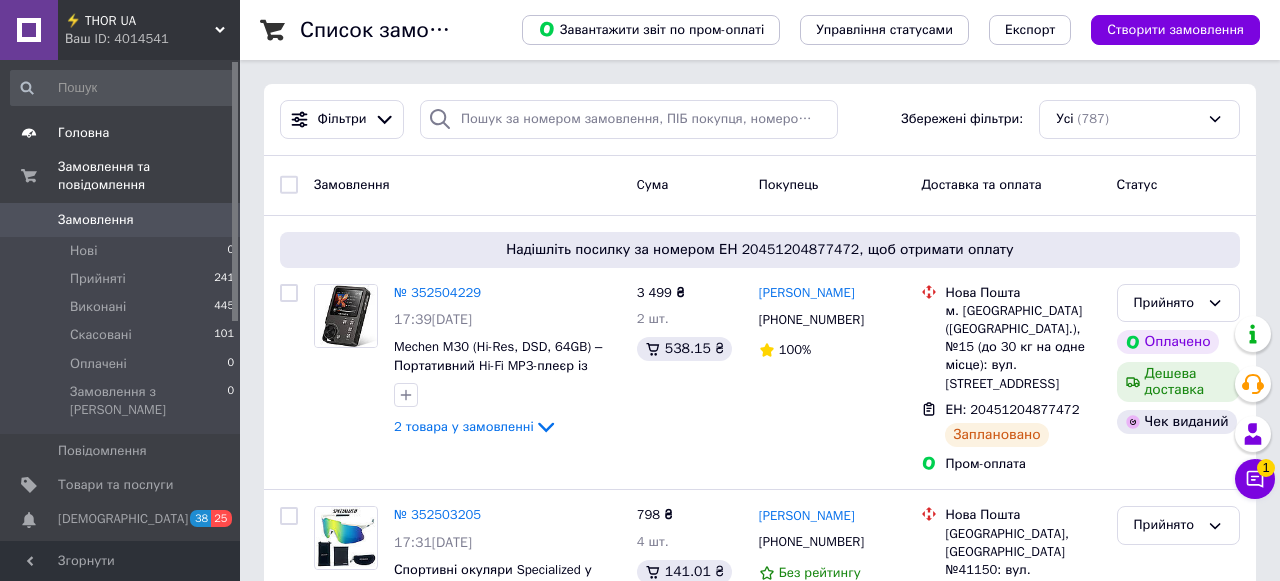 click on "Головна" at bounding box center (83, 133) 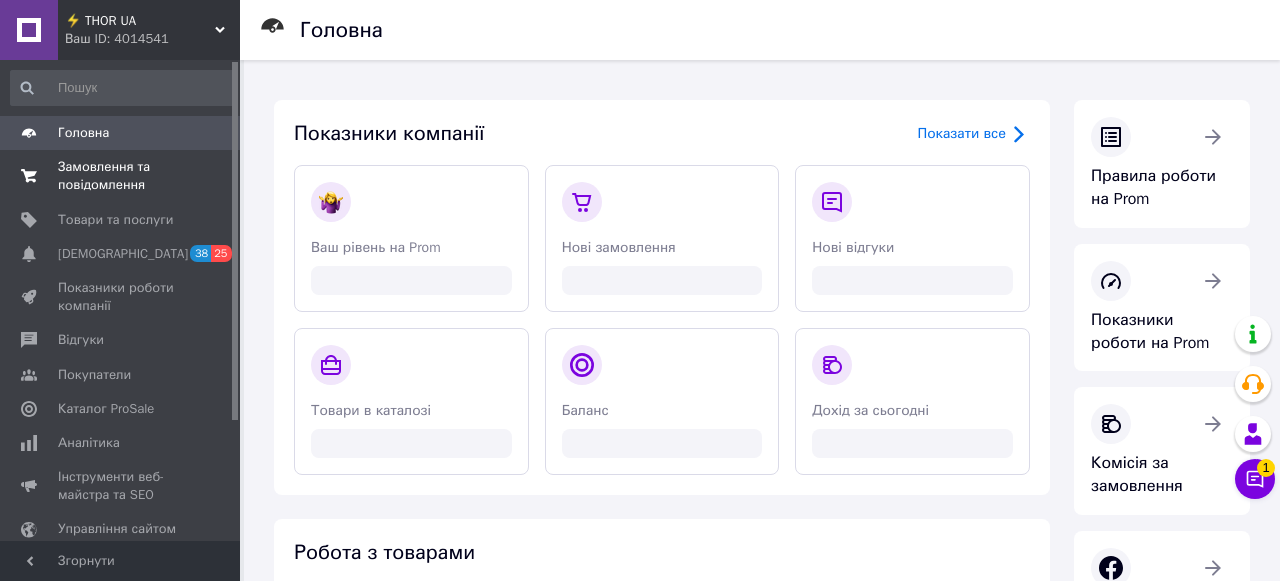 click on "Замовлення та повідомлення" at bounding box center [121, 176] 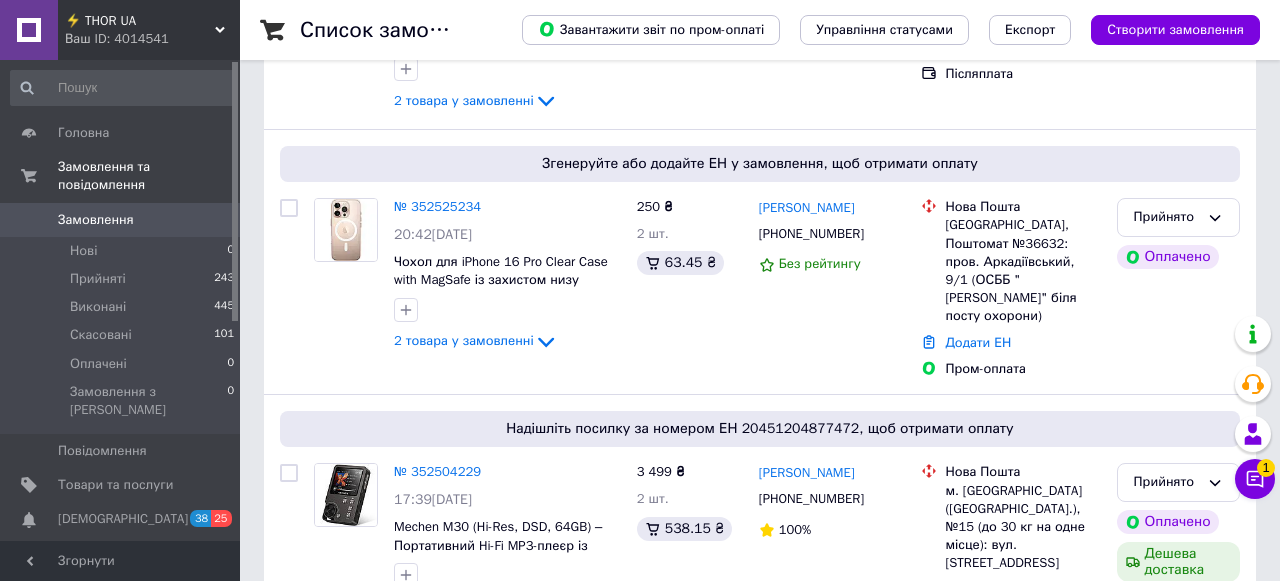 scroll, scrollTop: 276, scrollLeft: 0, axis: vertical 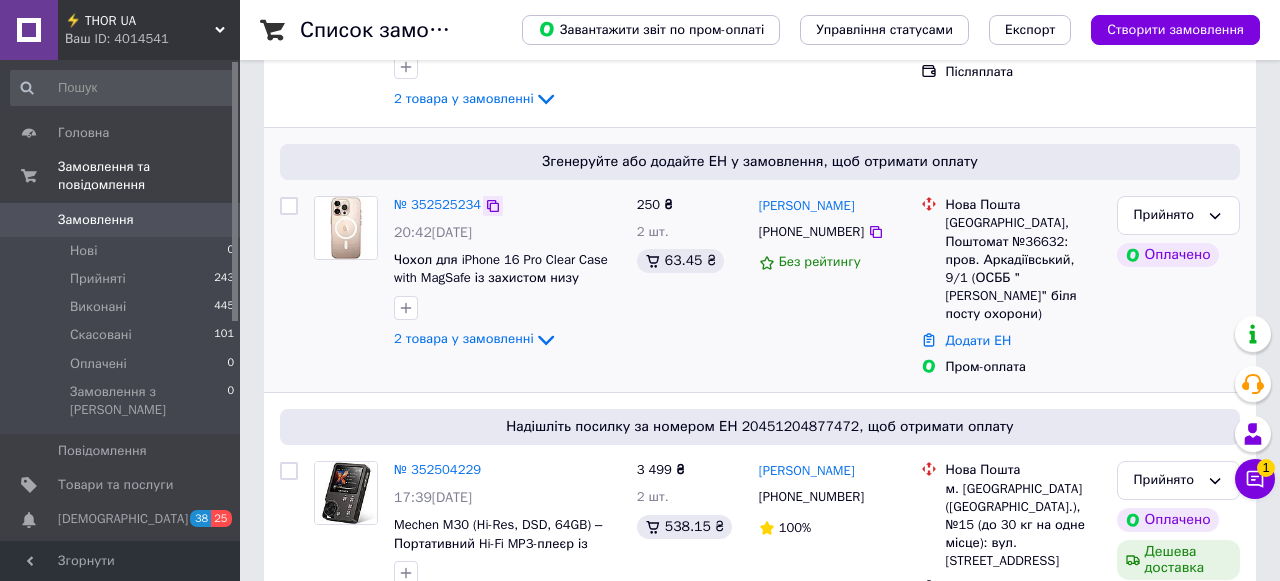click 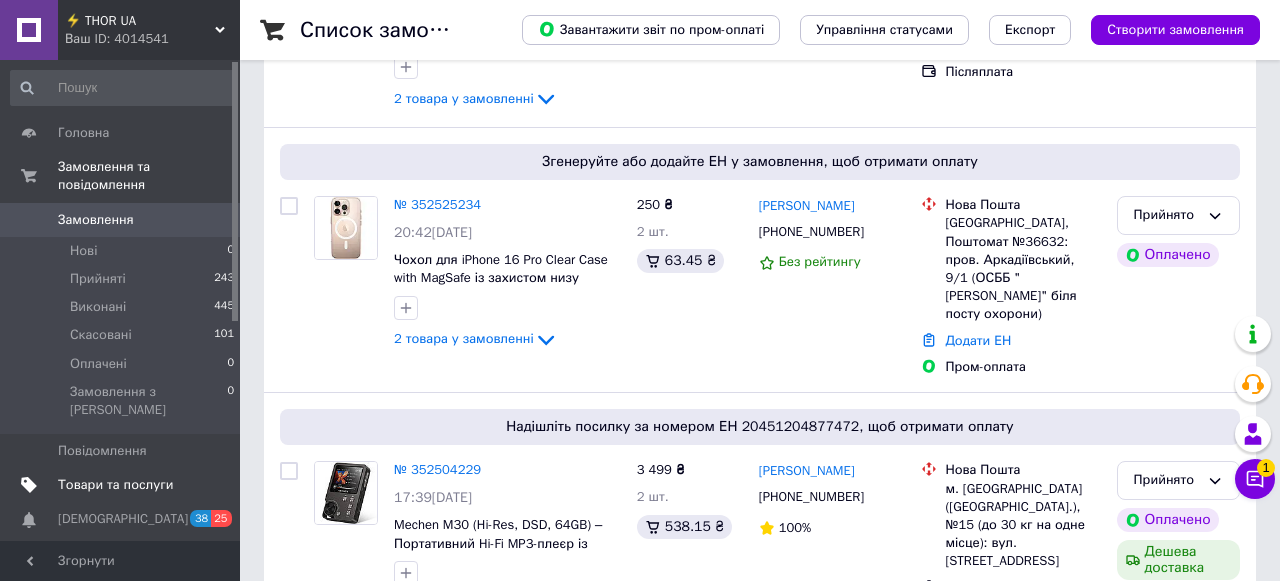 click on "Товари та послуги" at bounding box center [115, 485] 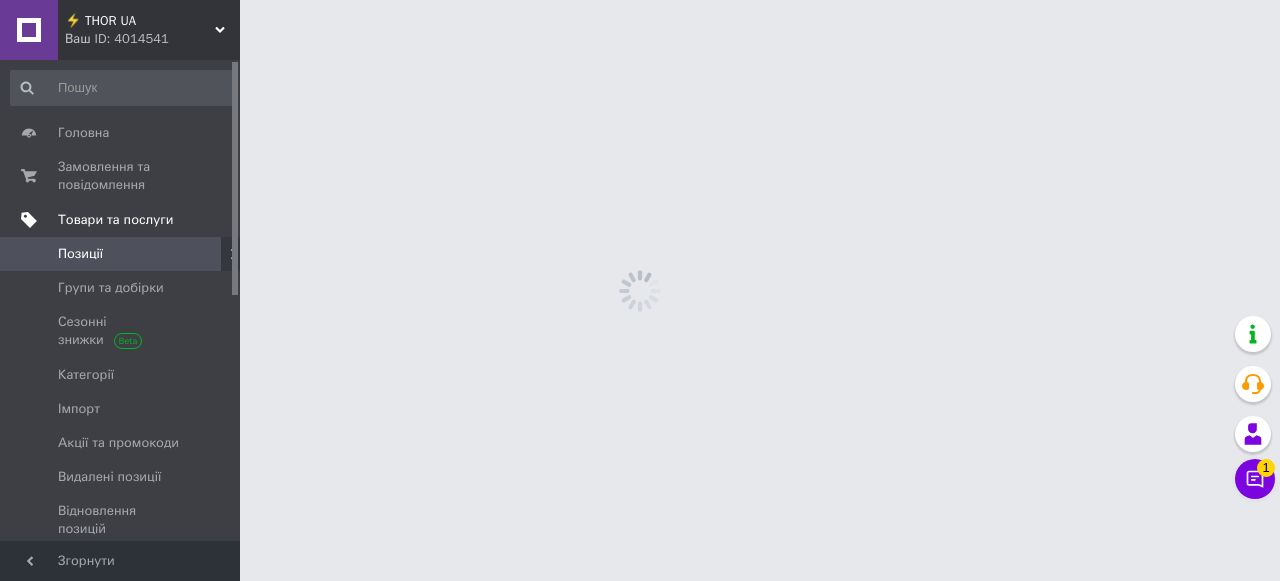 scroll, scrollTop: 0, scrollLeft: 0, axis: both 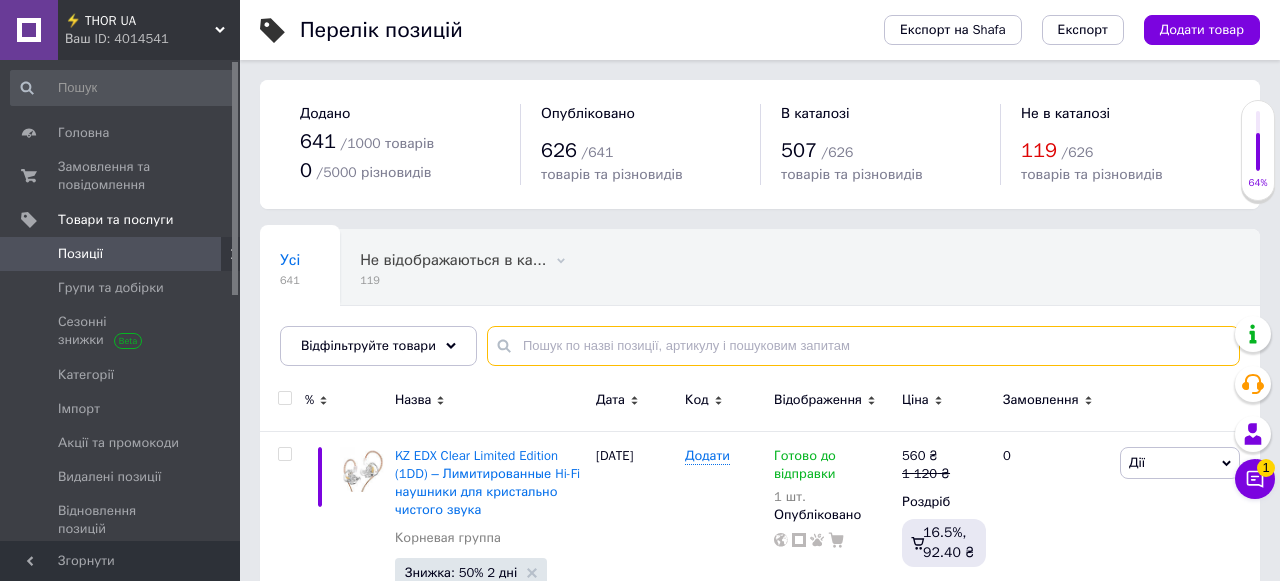 click at bounding box center (863, 346) 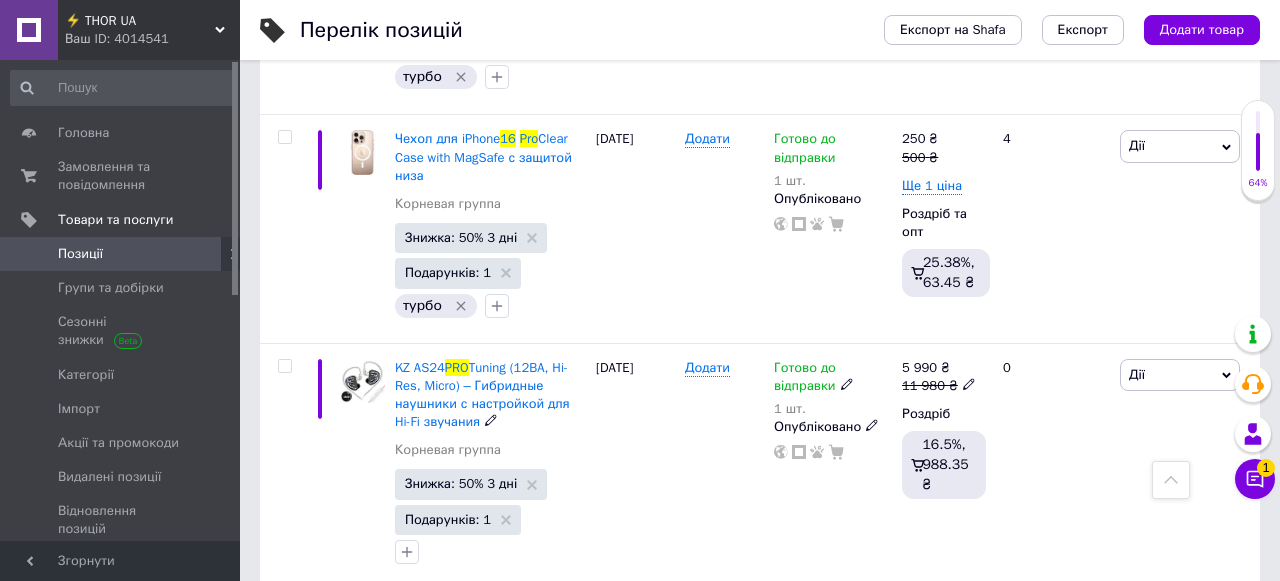 scroll, scrollTop: 1708, scrollLeft: 0, axis: vertical 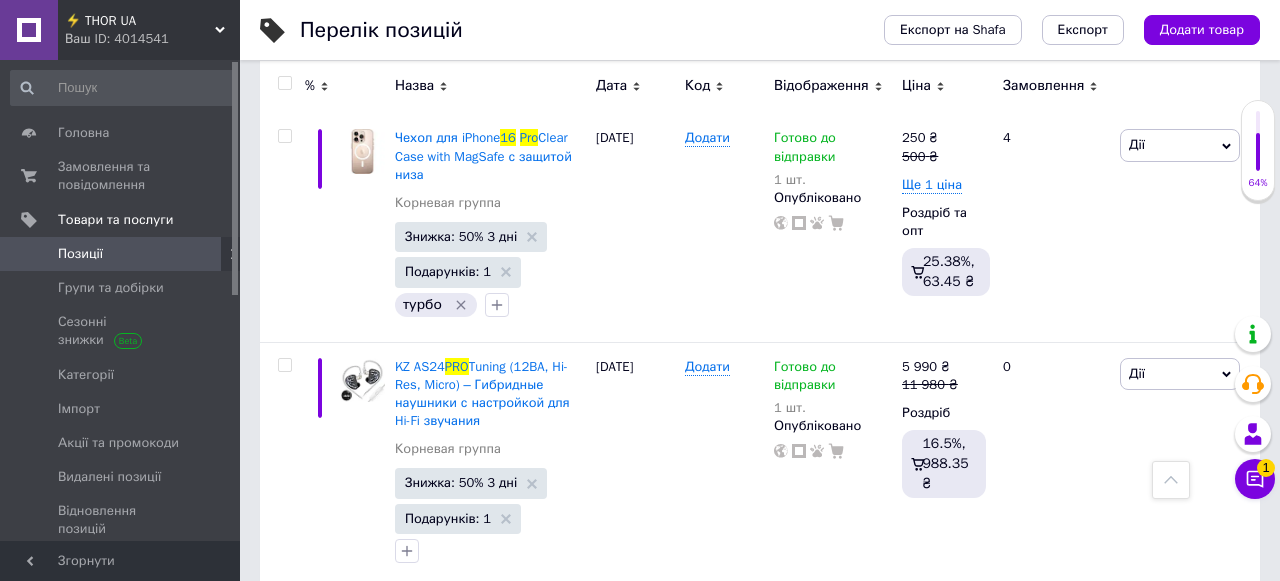 type on "16 pro" 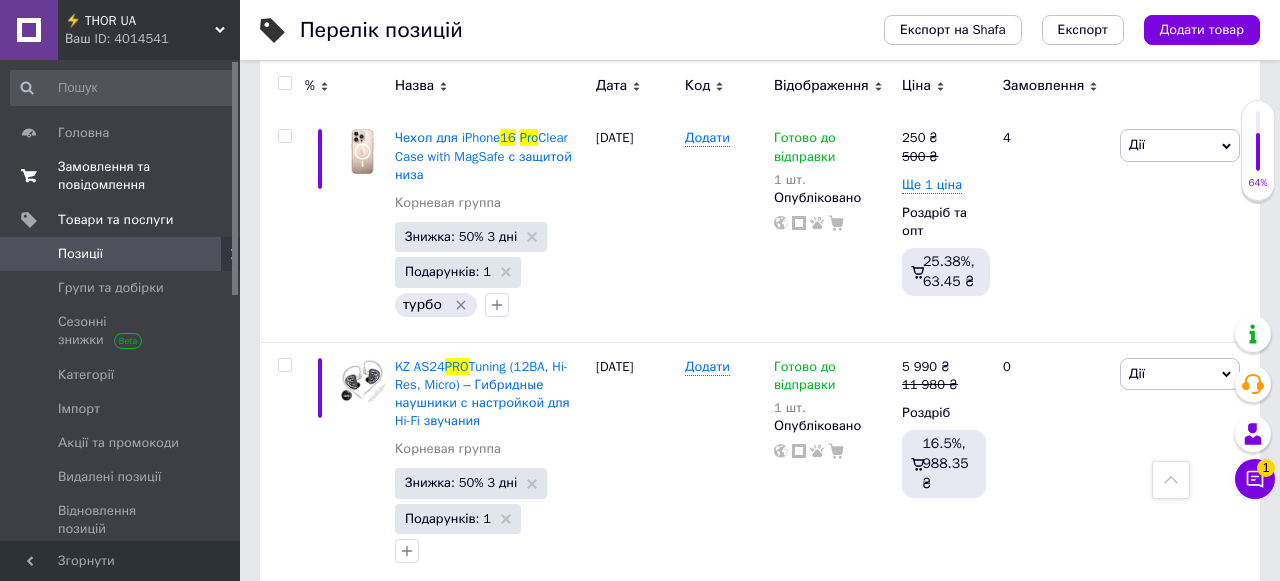 click on "Замовлення та повідомлення" at bounding box center (121, 176) 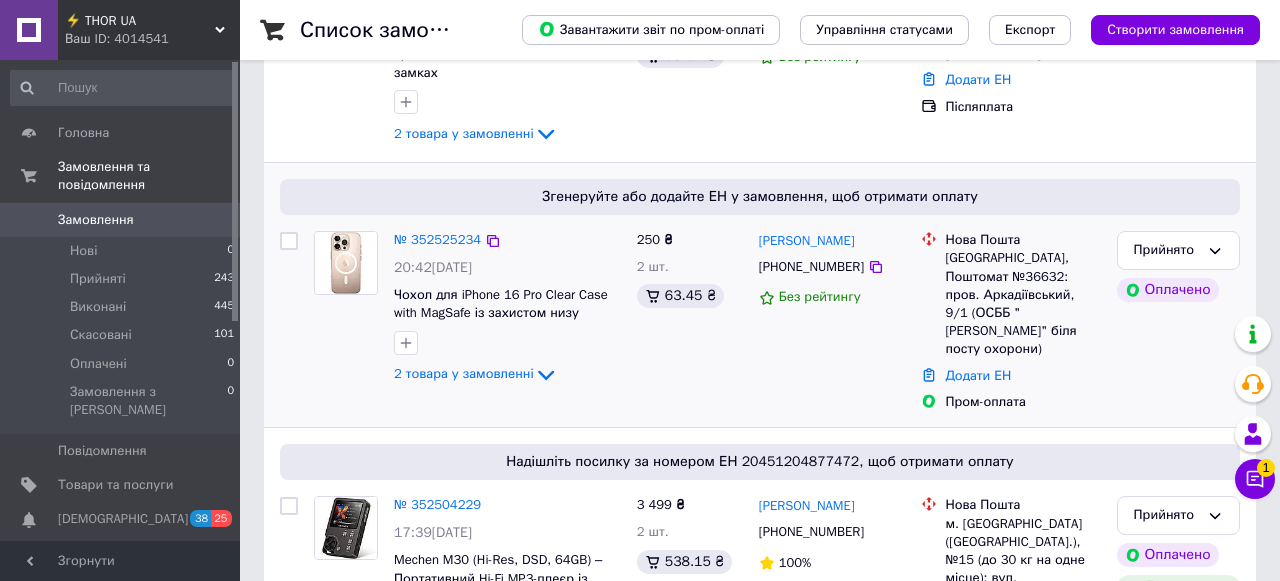 scroll, scrollTop: 250, scrollLeft: 0, axis: vertical 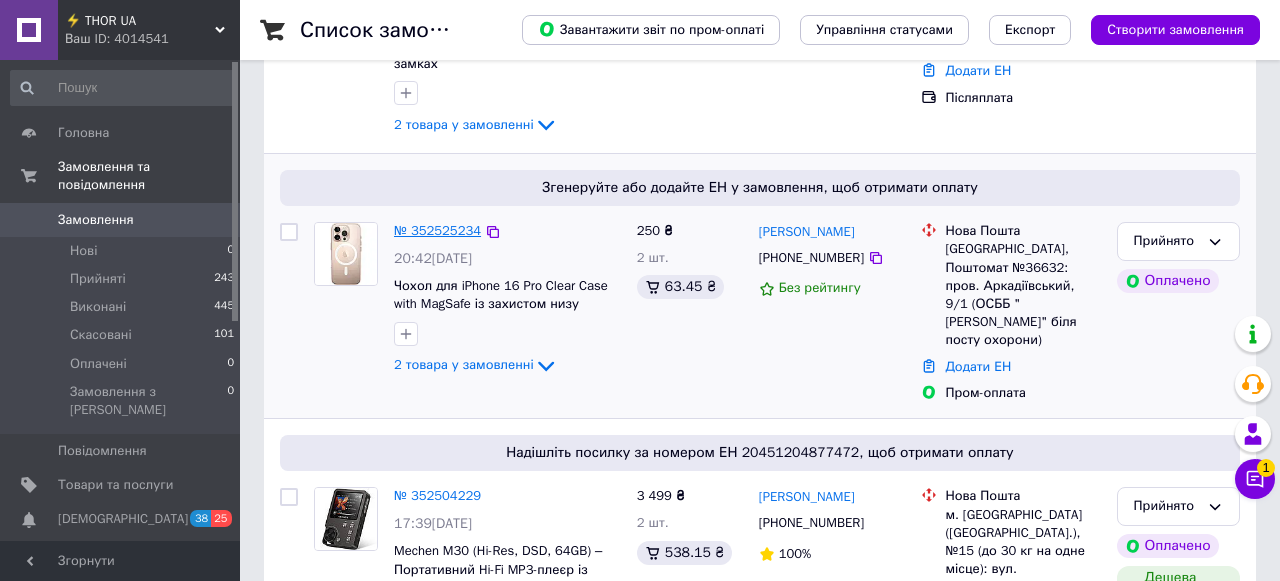 click on "№ 352525234" at bounding box center [437, 230] 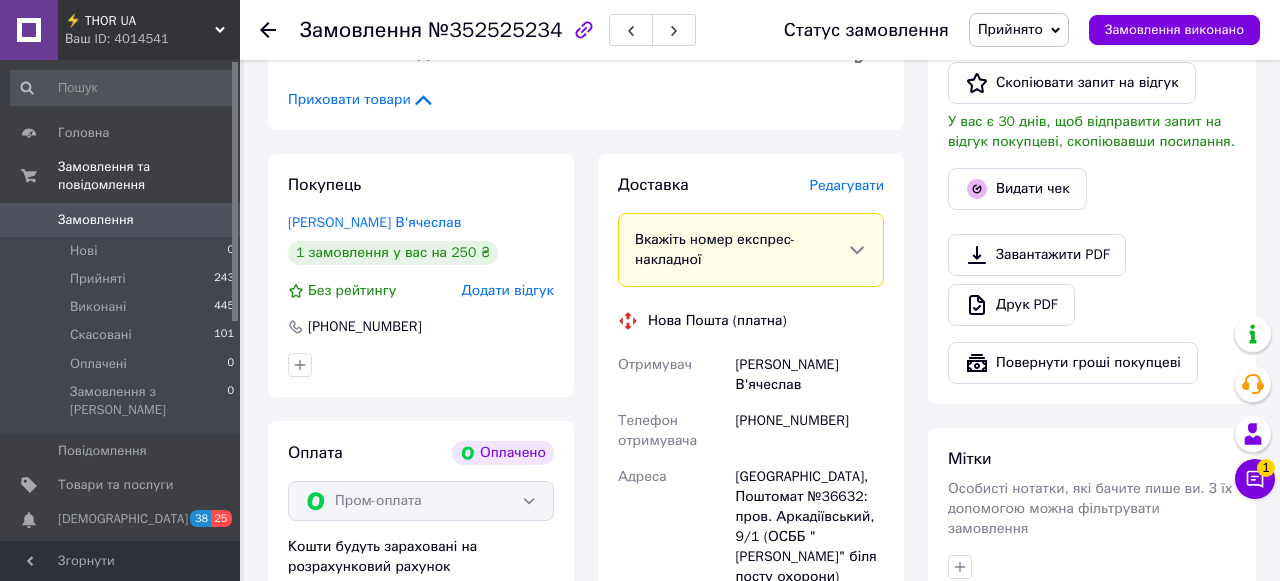 scroll, scrollTop: 1200, scrollLeft: 0, axis: vertical 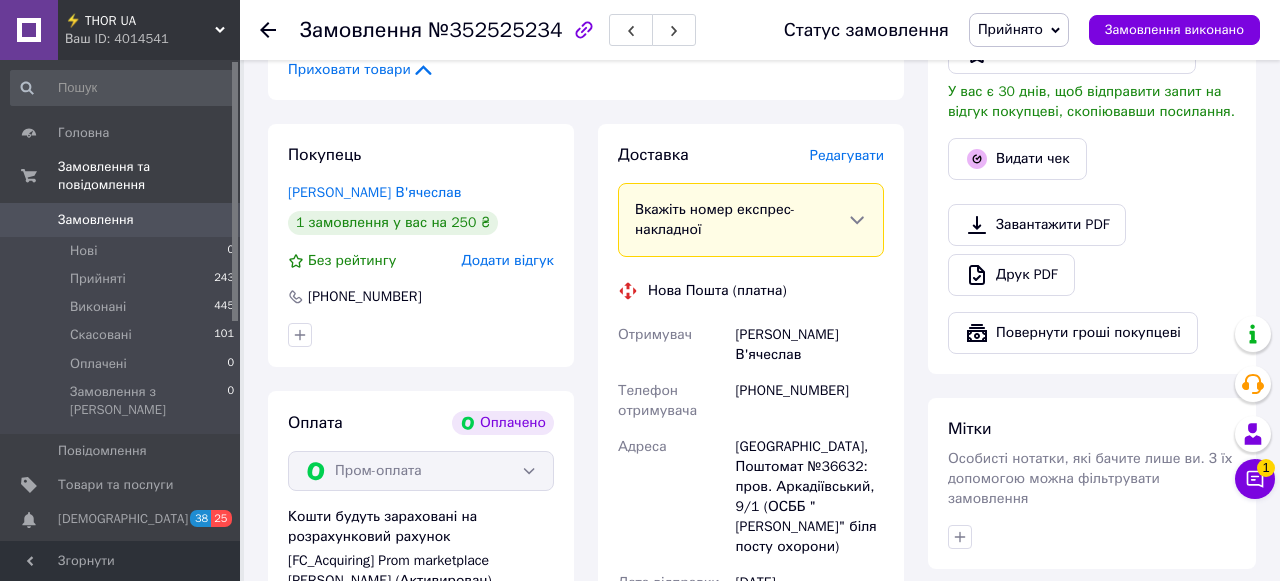 click on "Редагувати" at bounding box center (847, 155) 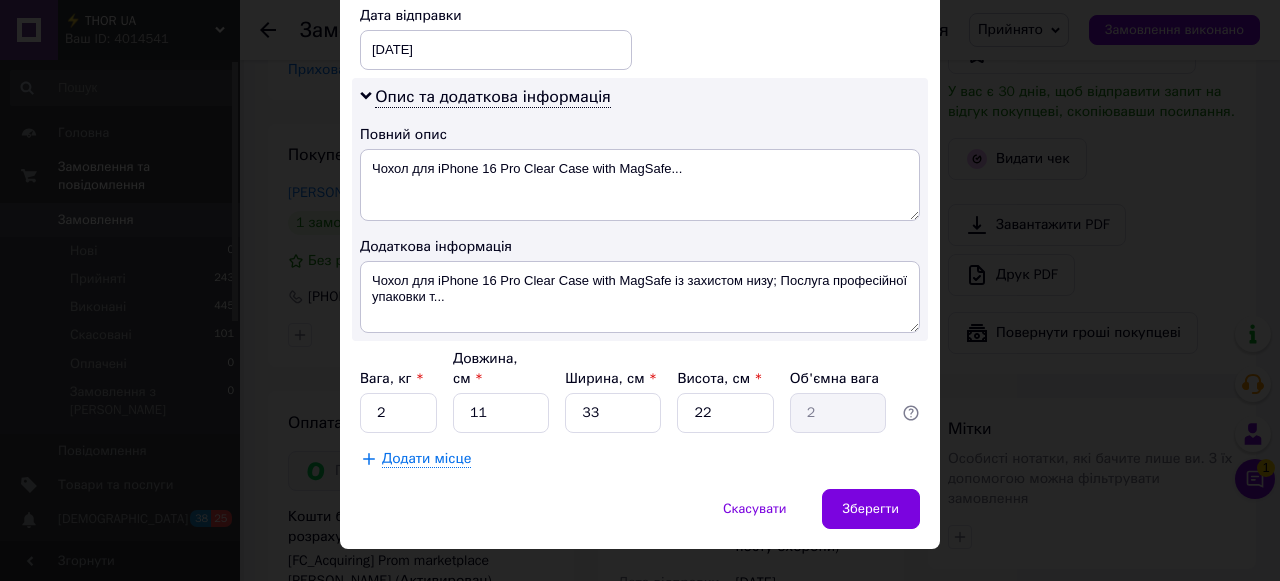 scroll, scrollTop: 1033, scrollLeft: 0, axis: vertical 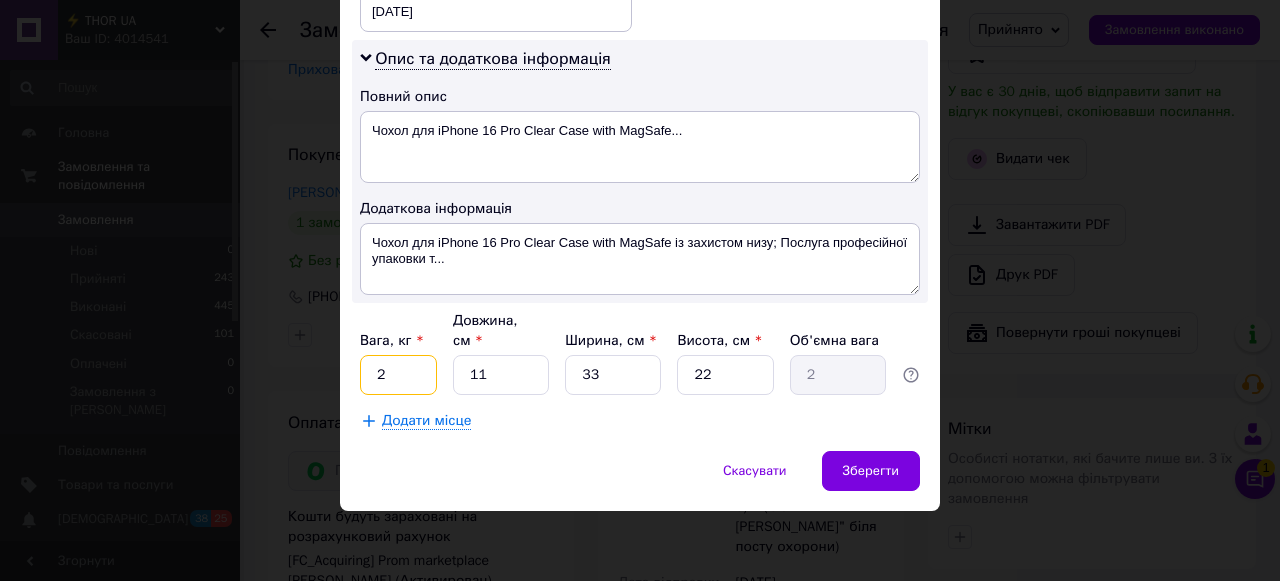 click on "2" at bounding box center (398, 375) 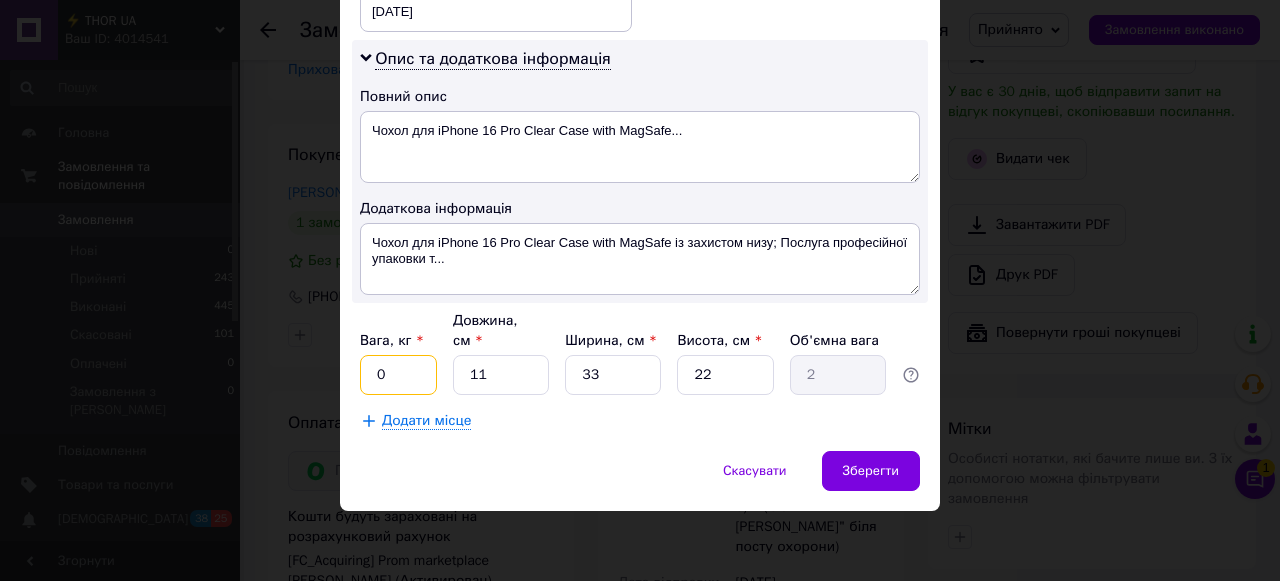 type on "0.2" 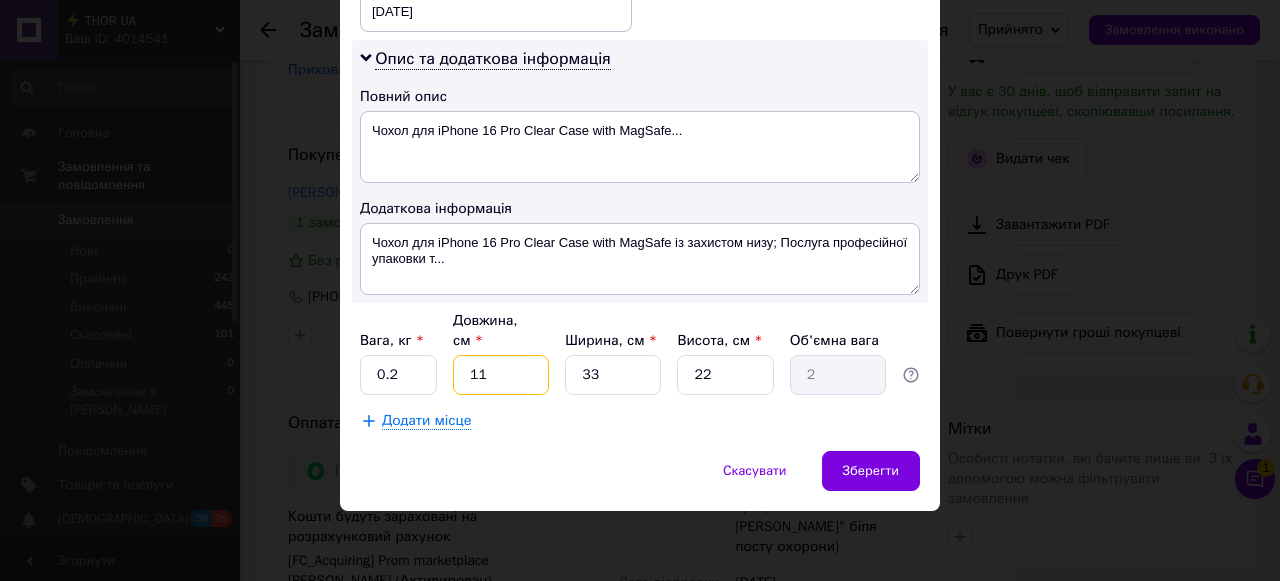 click on "11" at bounding box center [501, 375] 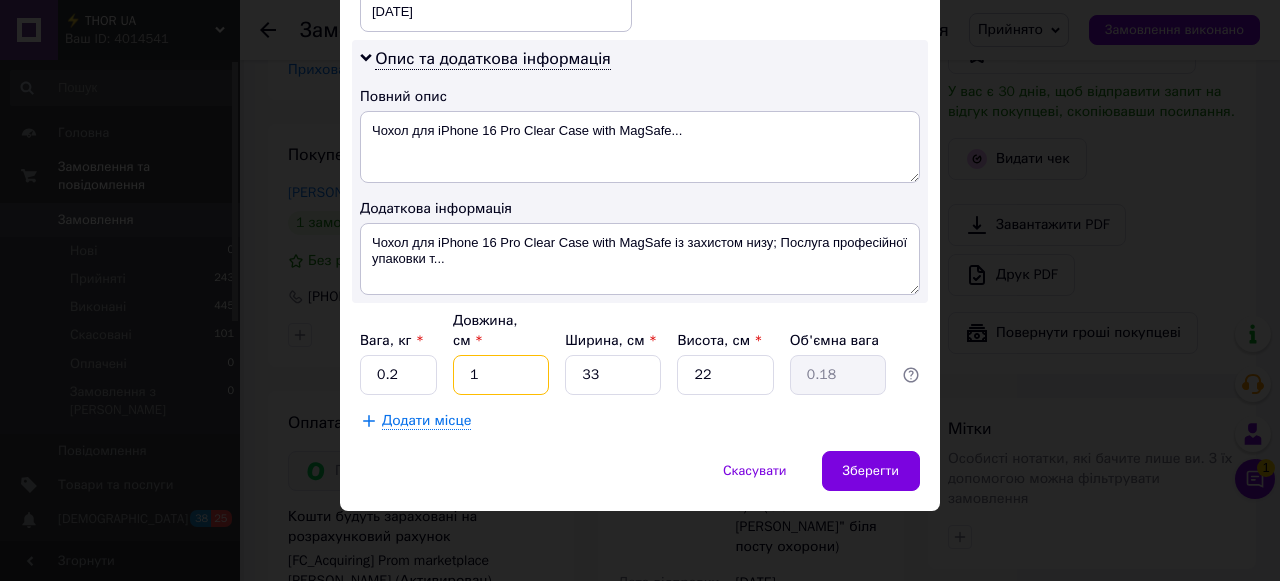 type on "18" 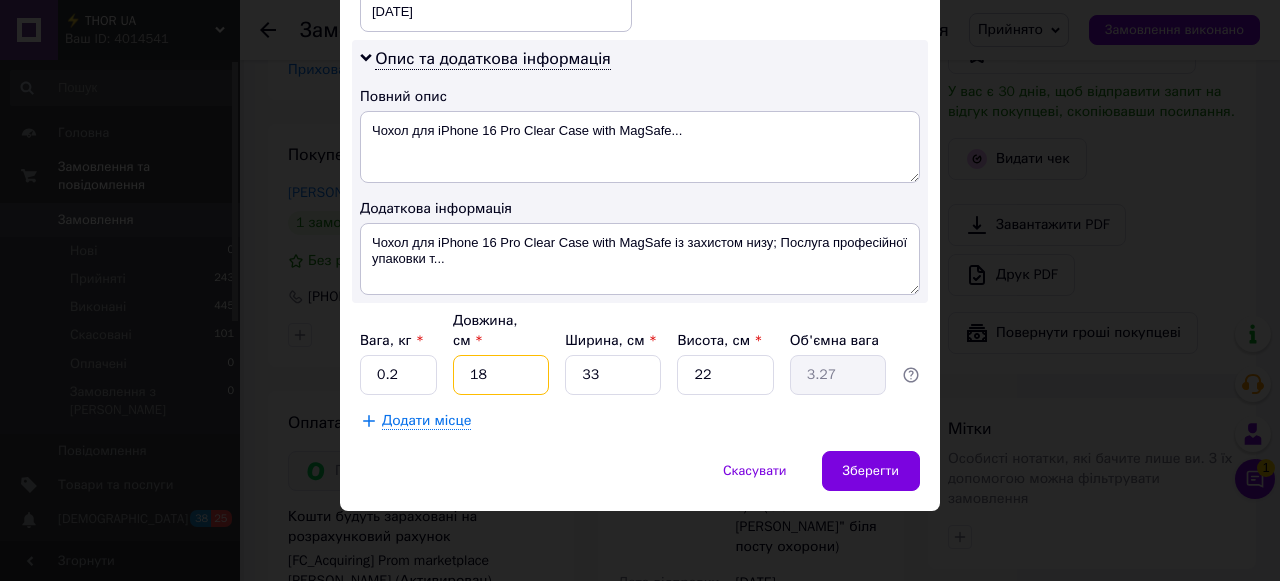 type on "18" 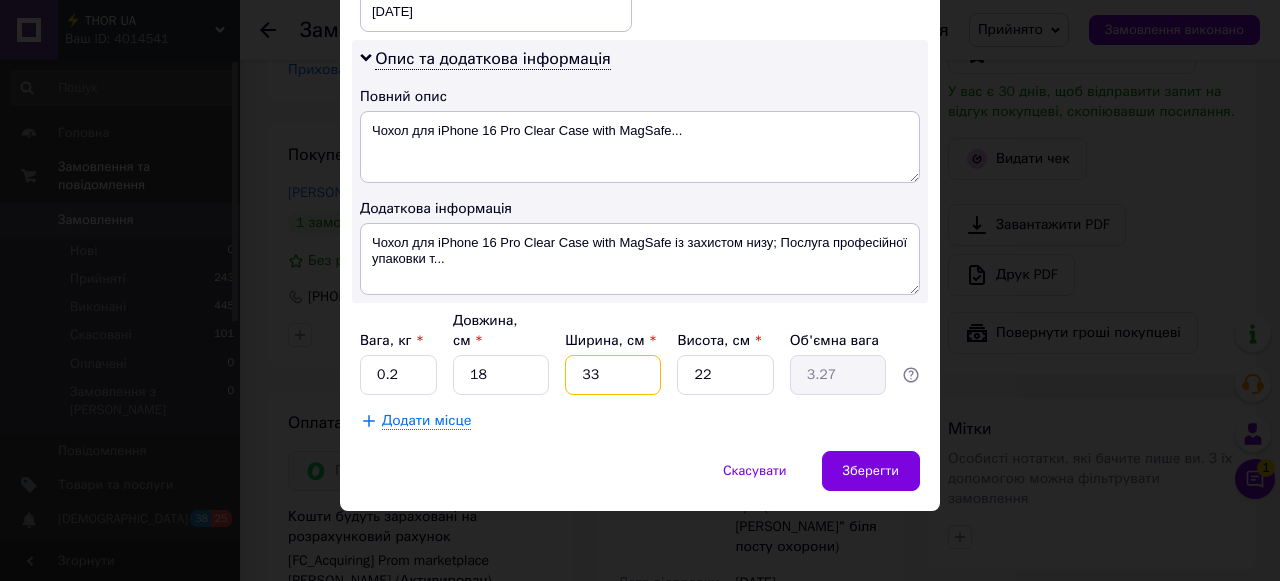 click on "33" at bounding box center [613, 375] 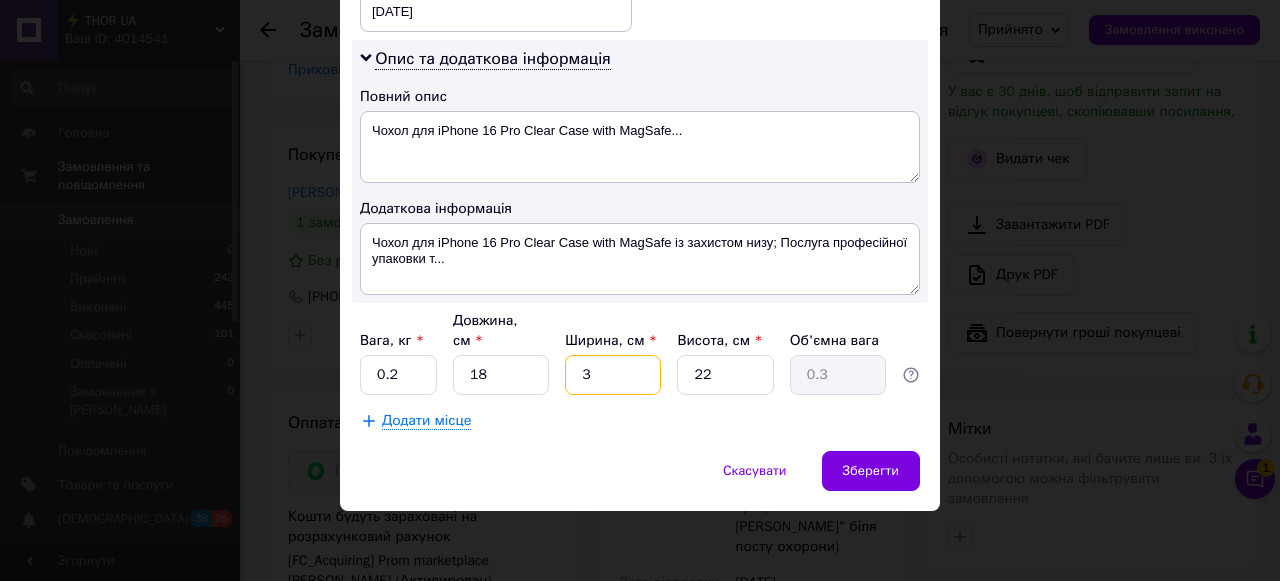 type 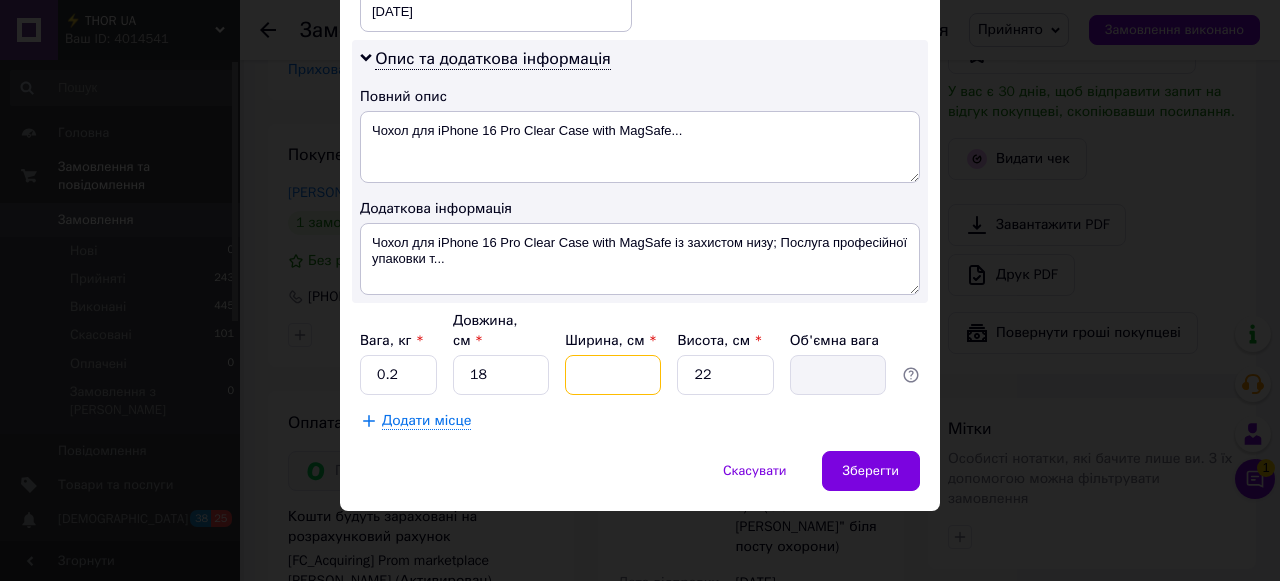 type on "1" 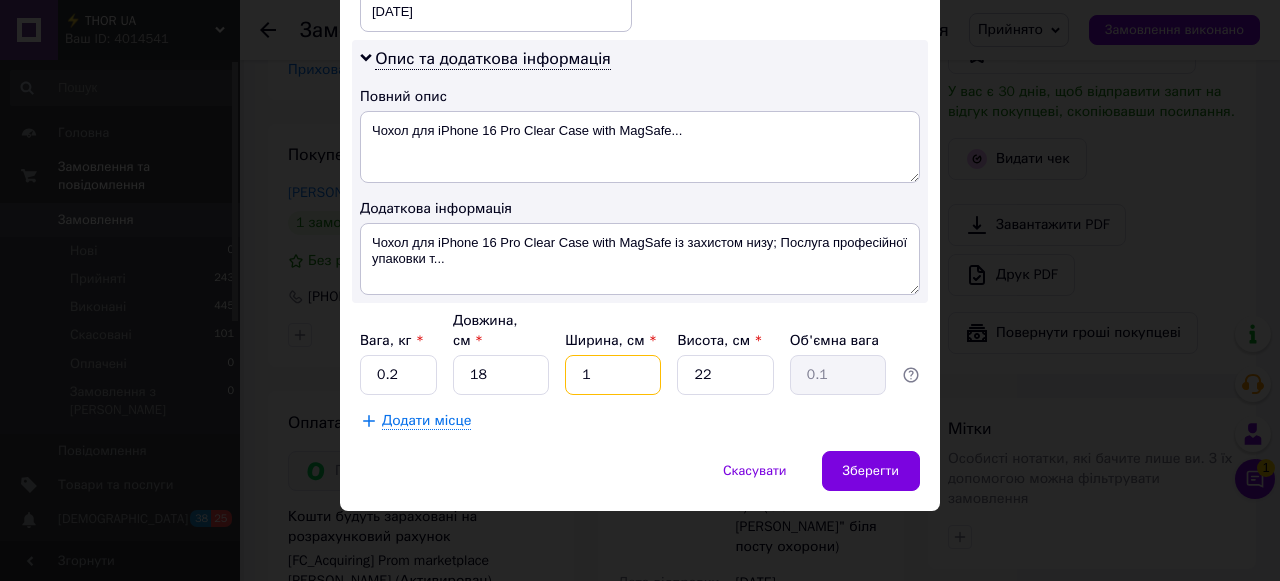 type on "13" 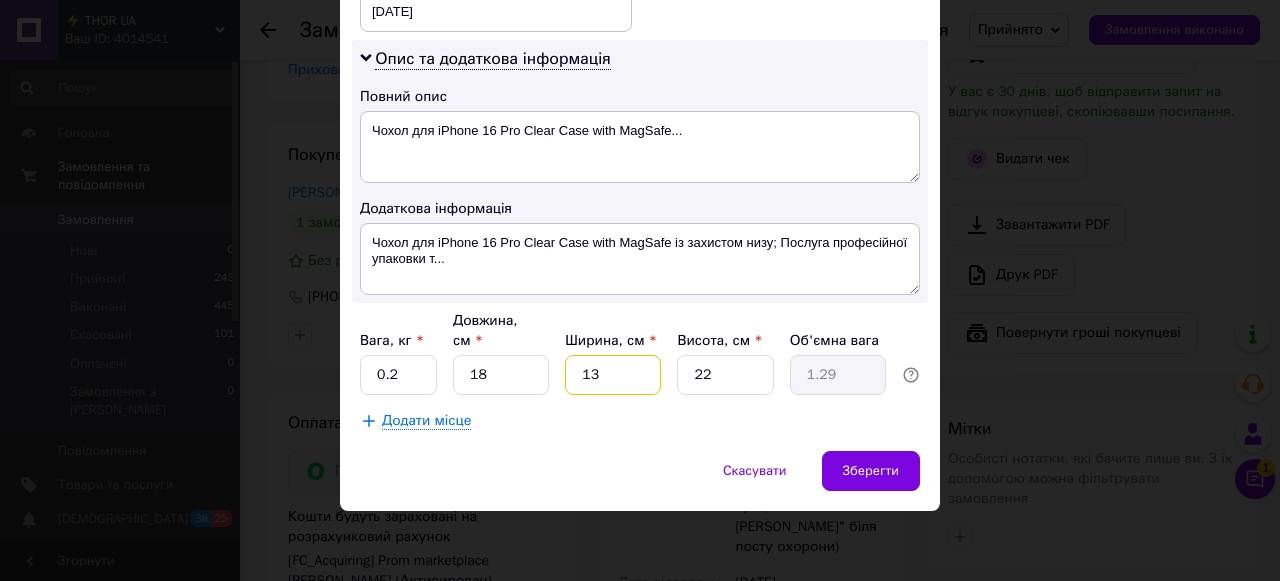 type on "13" 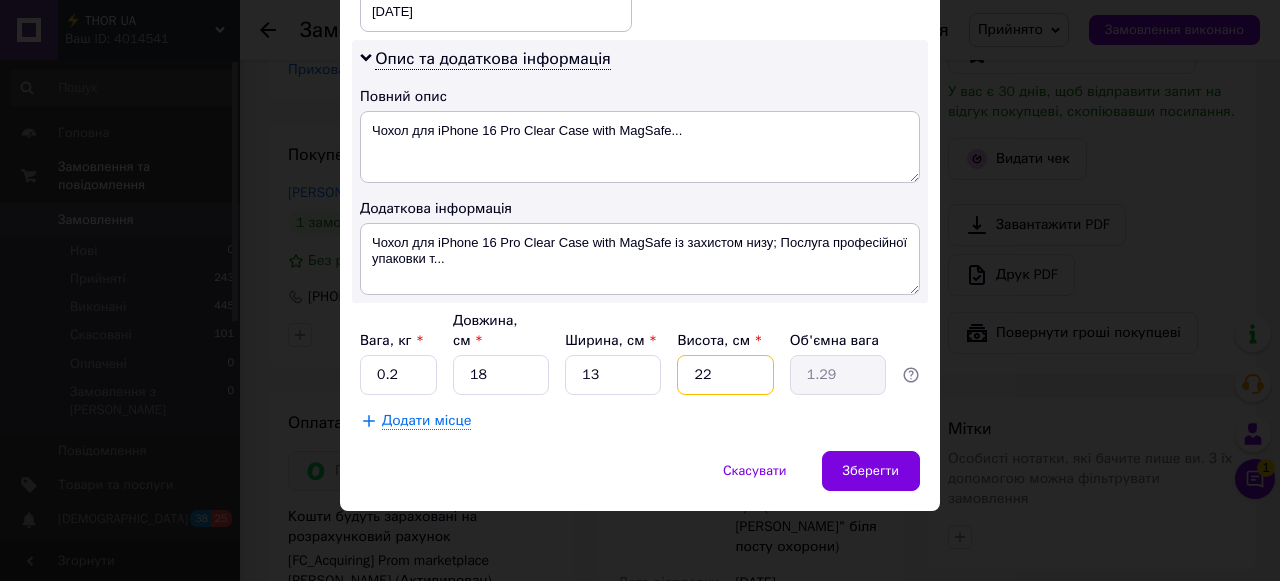 click on "22" at bounding box center (725, 375) 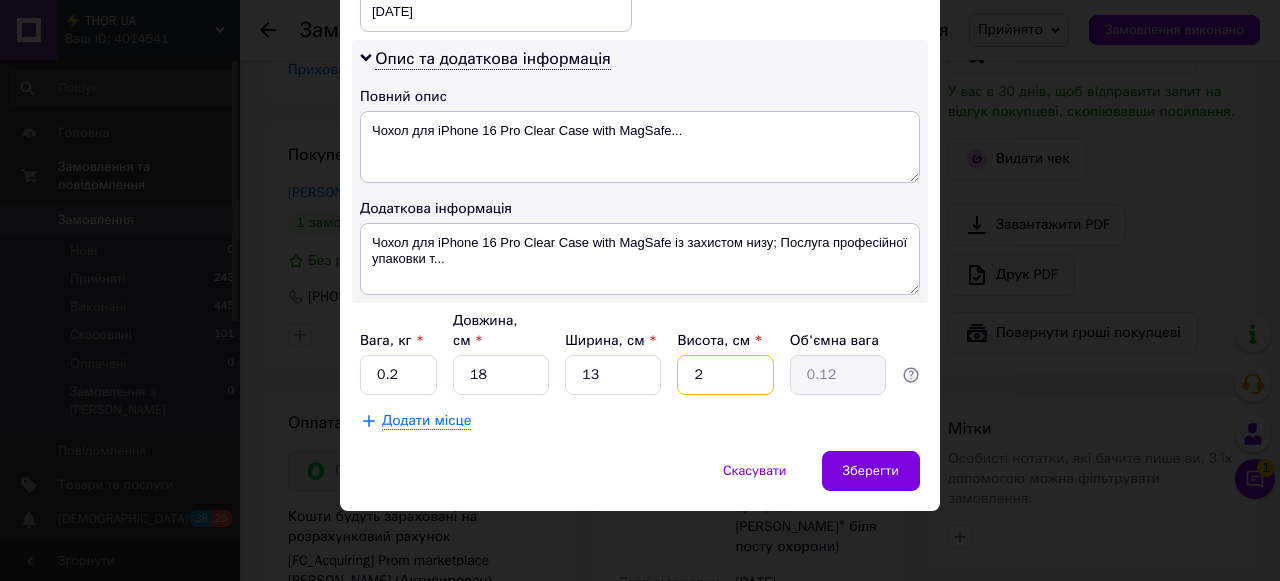 type 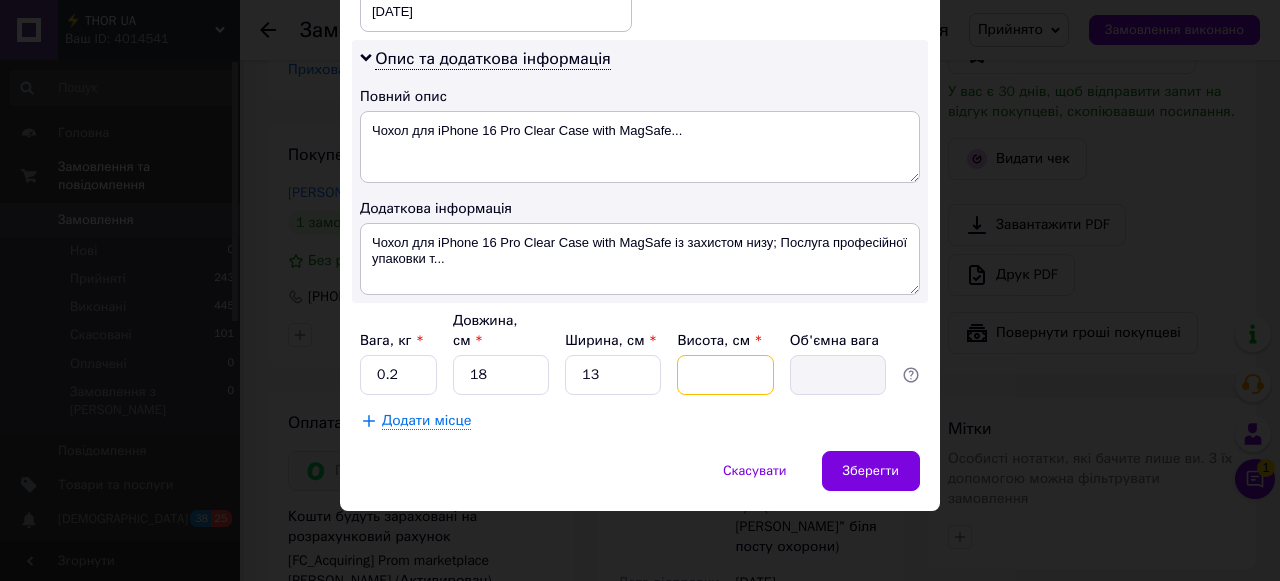 type on "4" 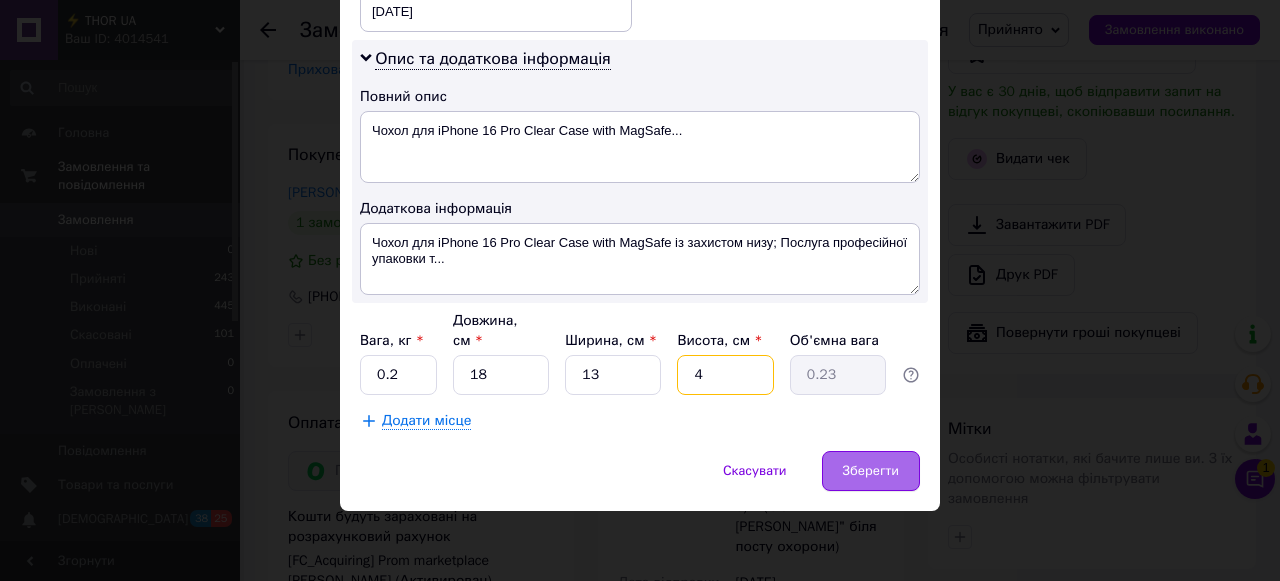 type on "4" 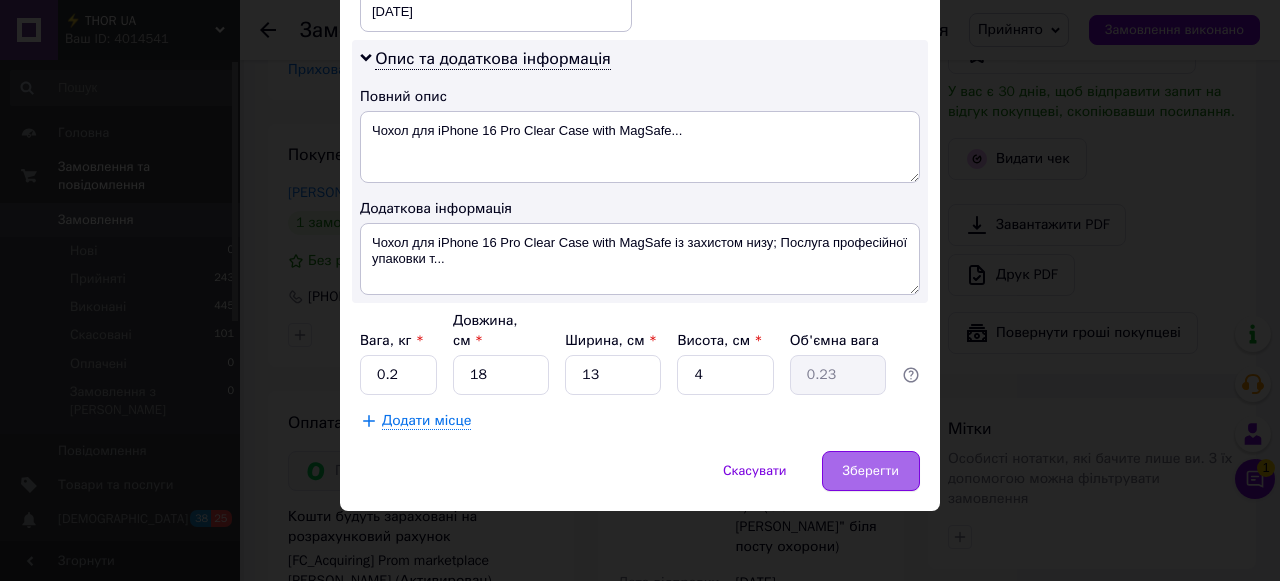 click on "Зберегти" at bounding box center [871, 471] 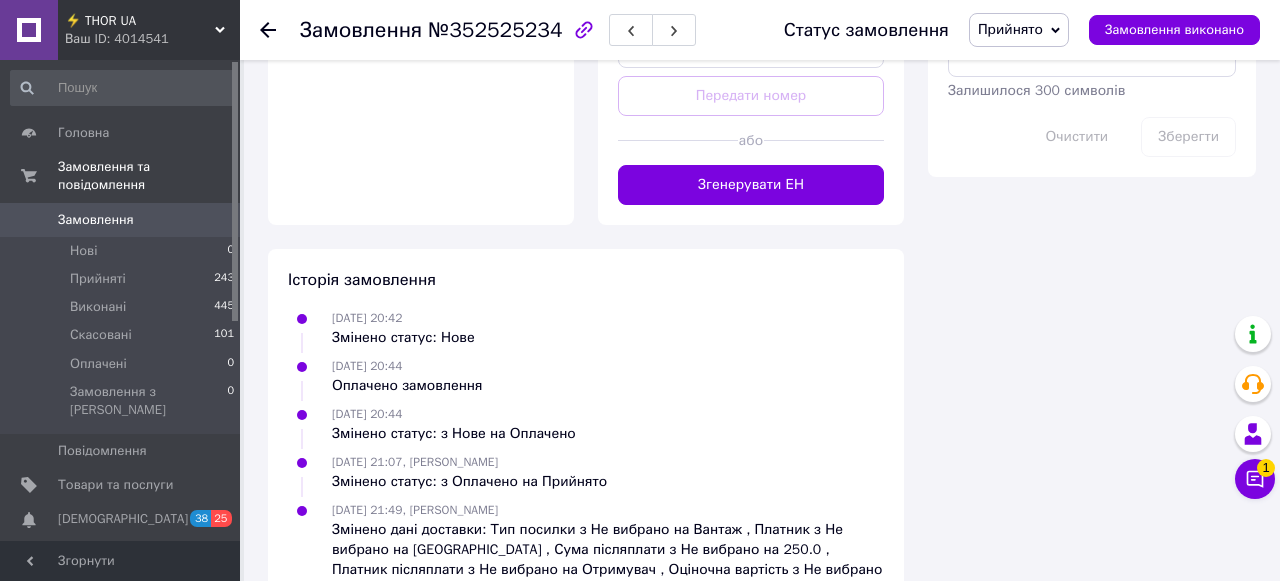 scroll, scrollTop: 1879, scrollLeft: 0, axis: vertical 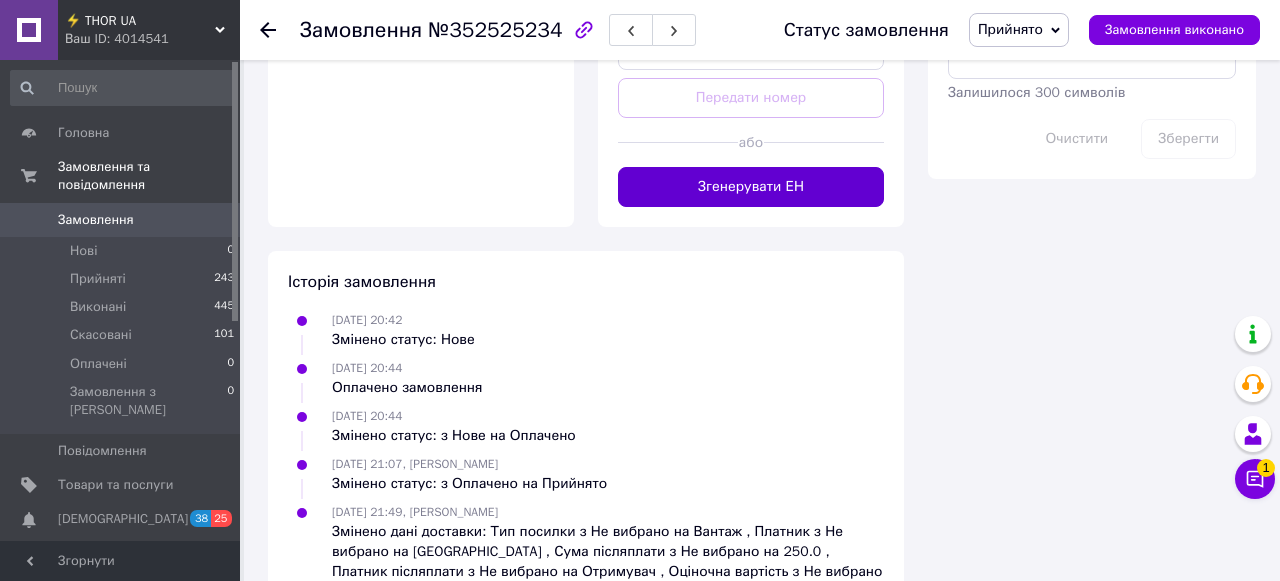 click on "Згенерувати ЕН" at bounding box center [751, 187] 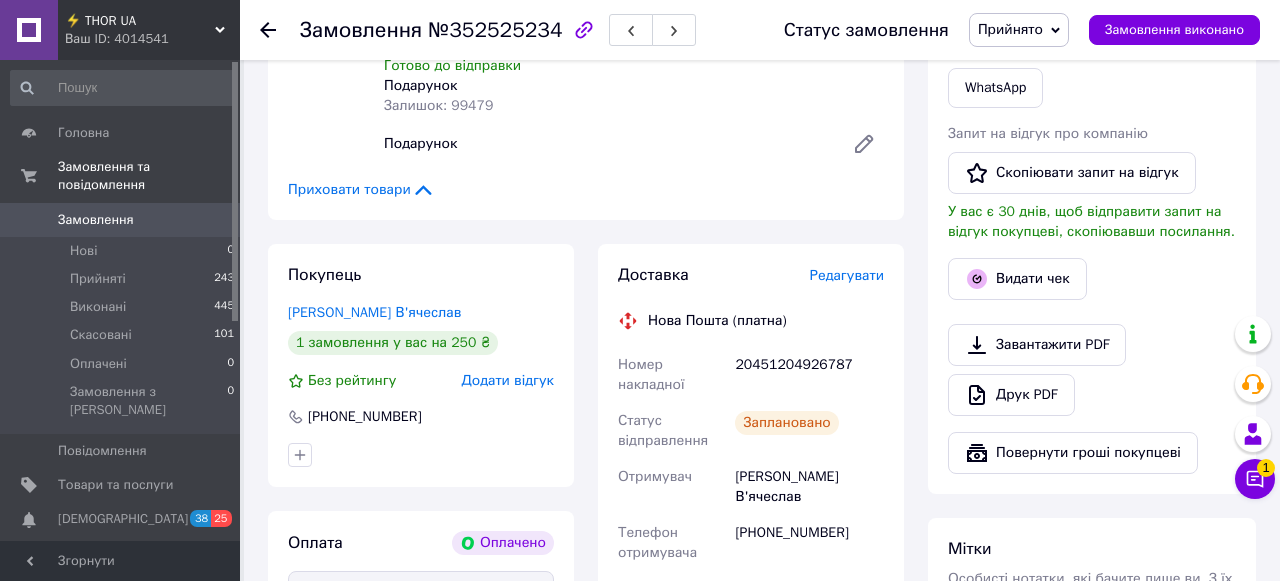 scroll, scrollTop: 1079, scrollLeft: 0, axis: vertical 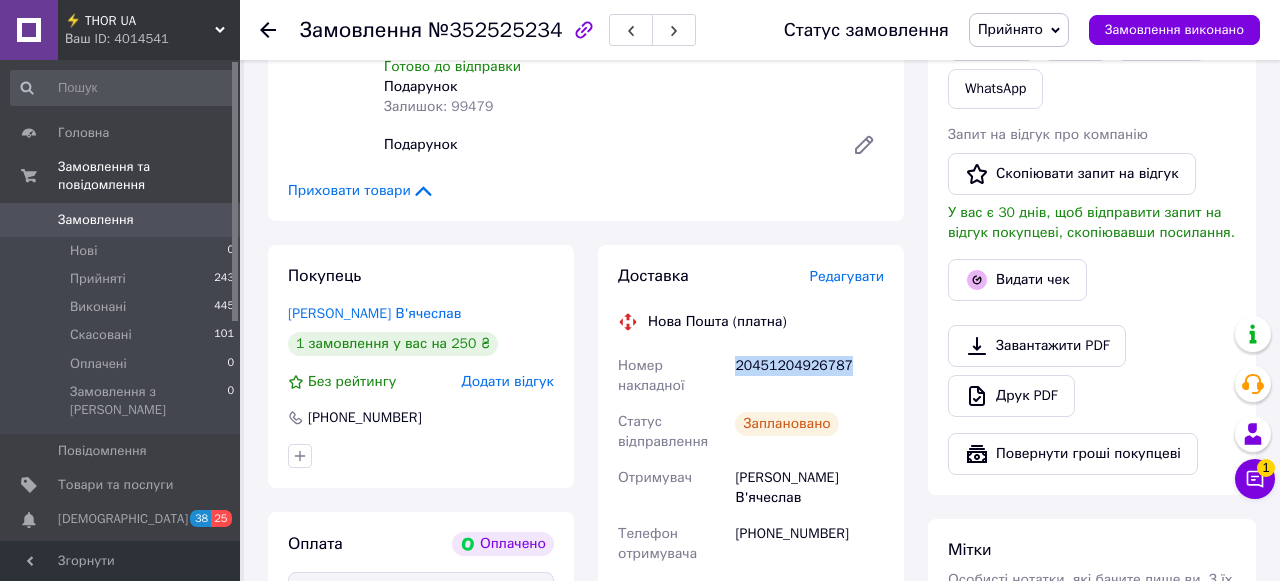 drag, startPoint x: 736, startPoint y: 366, endPoint x: 874, endPoint y: 355, distance: 138.43771 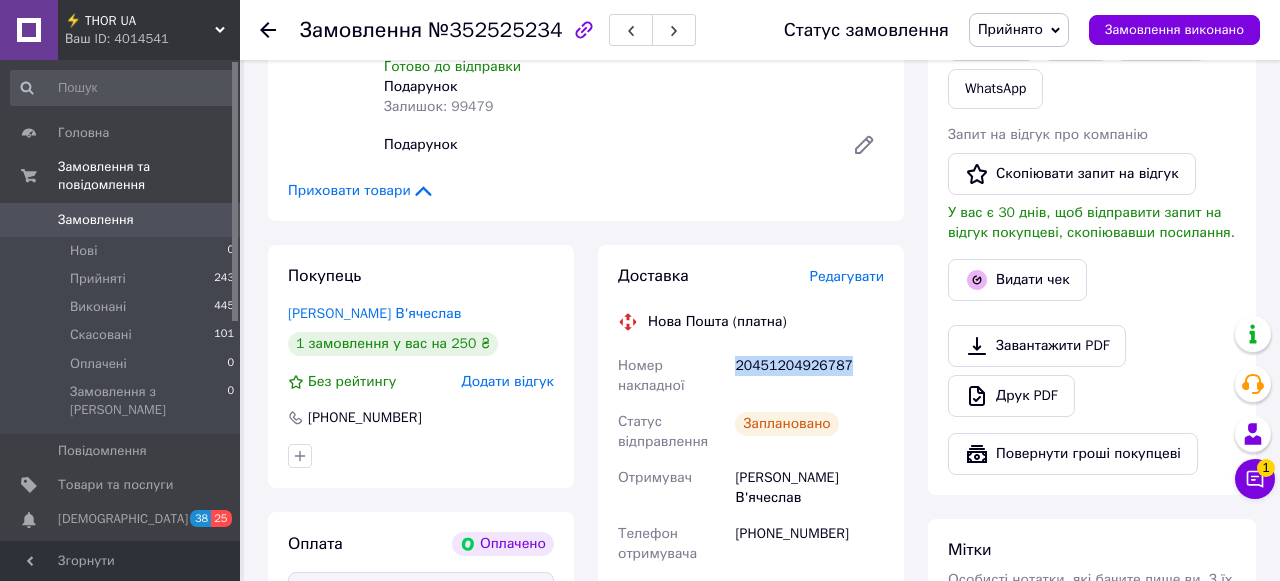 click on "20451204926787" at bounding box center (809, 376) 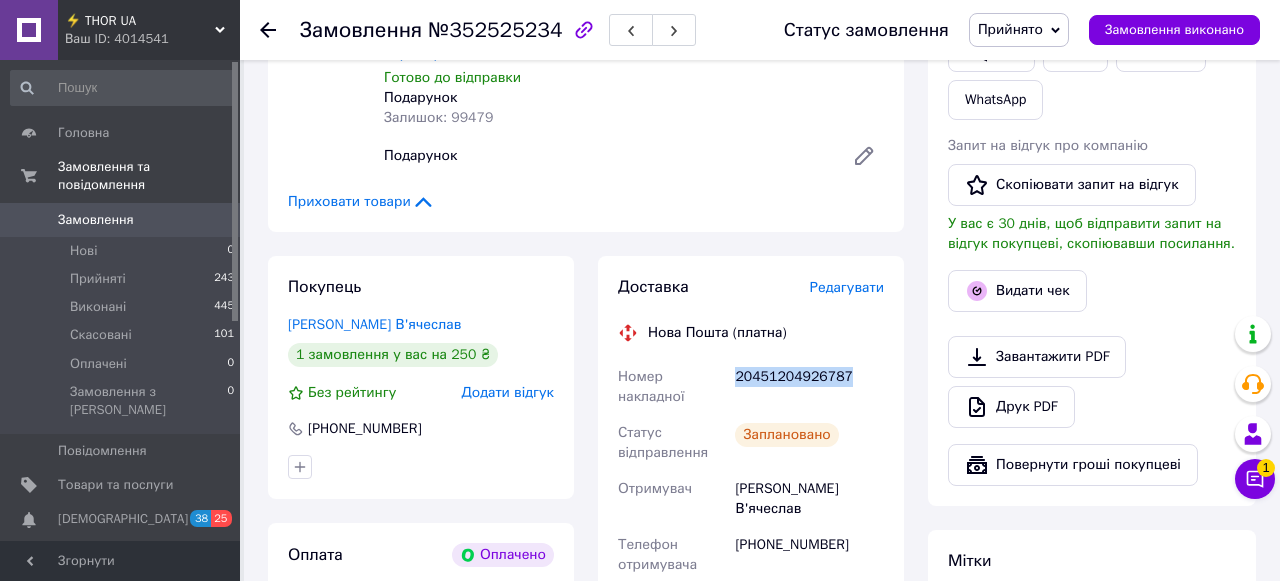 scroll, scrollTop: 1063, scrollLeft: 0, axis: vertical 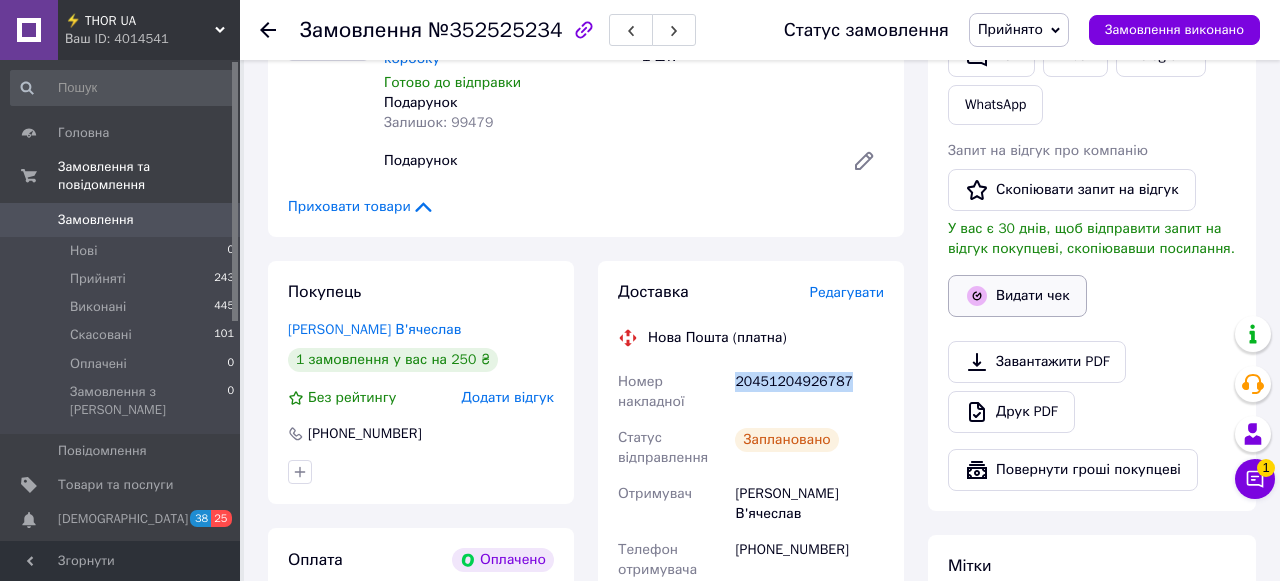 click on "Видати чек" at bounding box center (1017, 296) 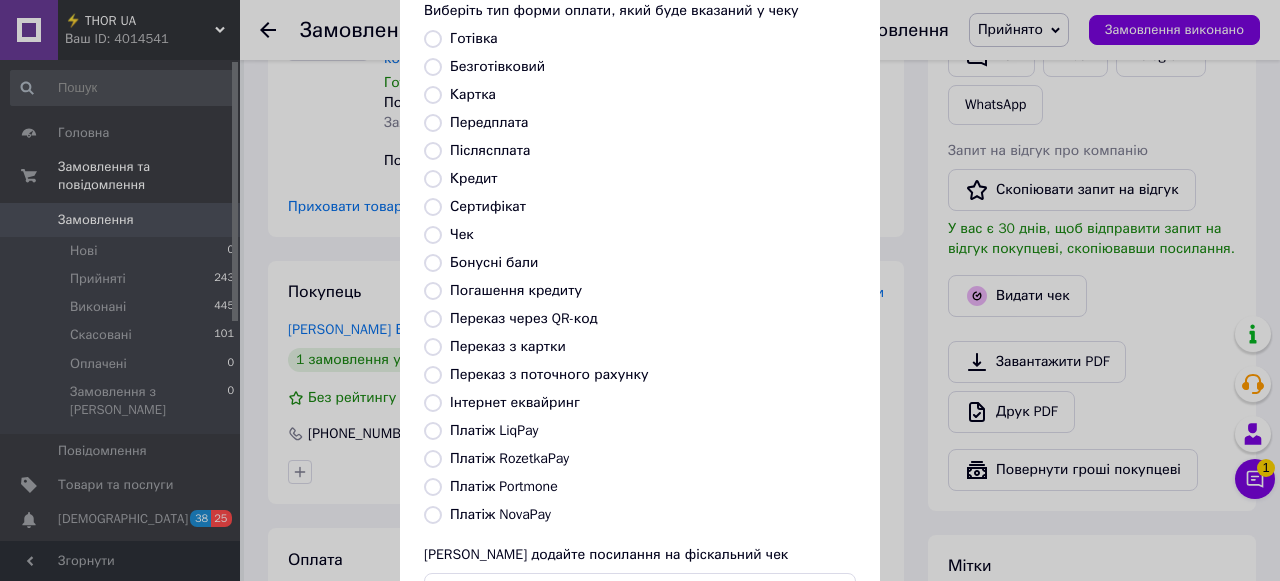 scroll, scrollTop: 127, scrollLeft: 0, axis: vertical 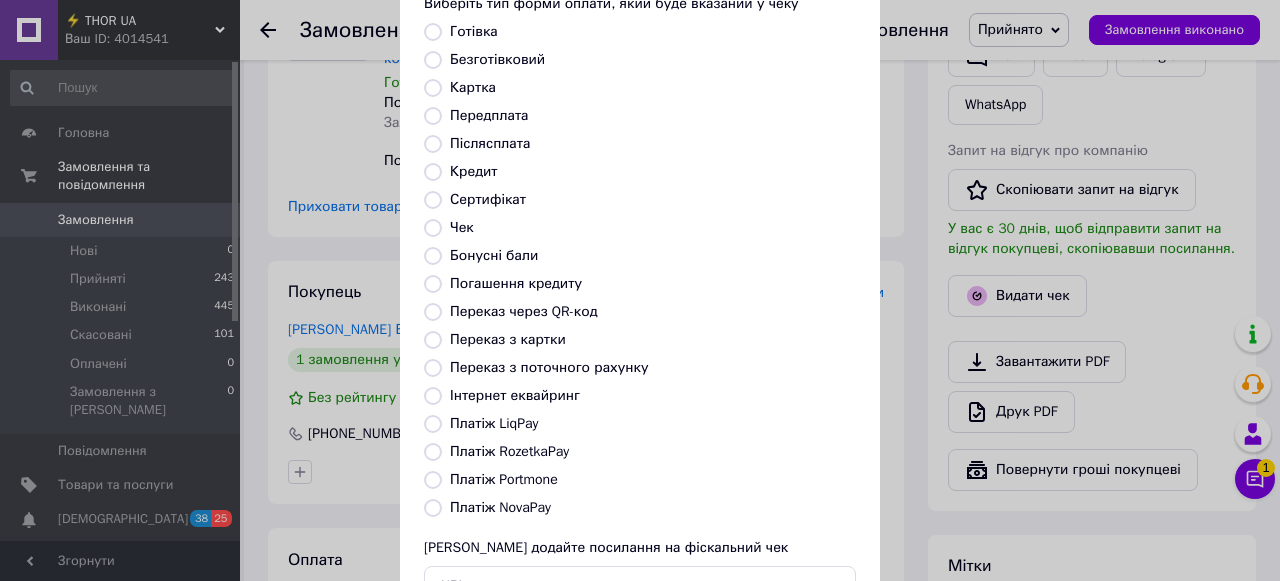 click on "Платіж RozetkaPay" at bounding box center [433, 452] 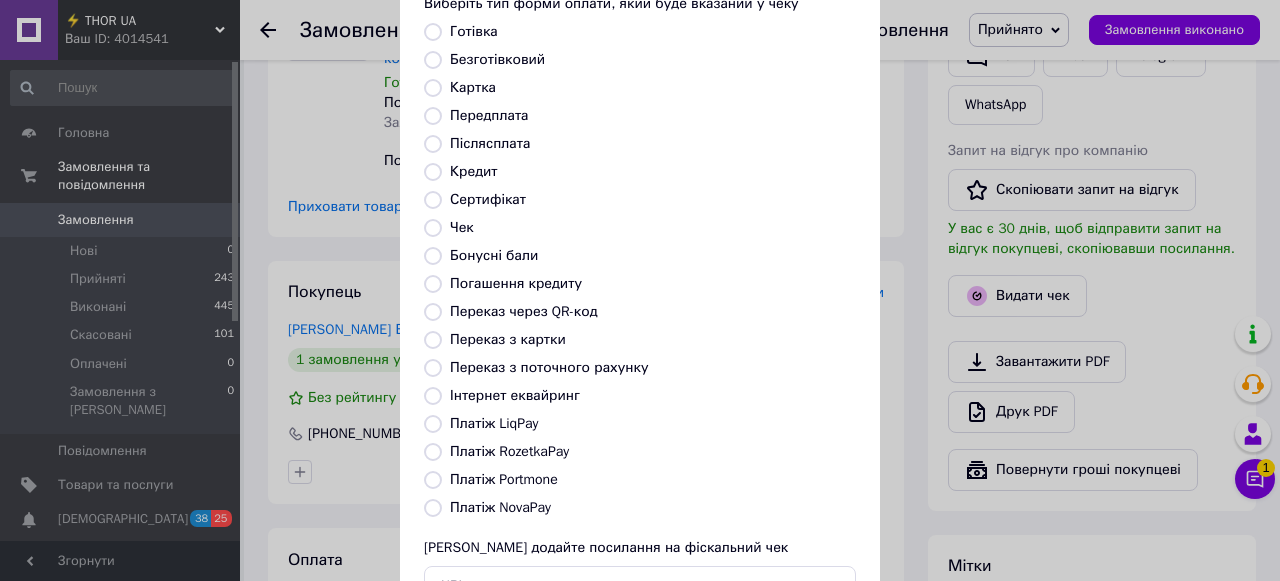 radio on "true" 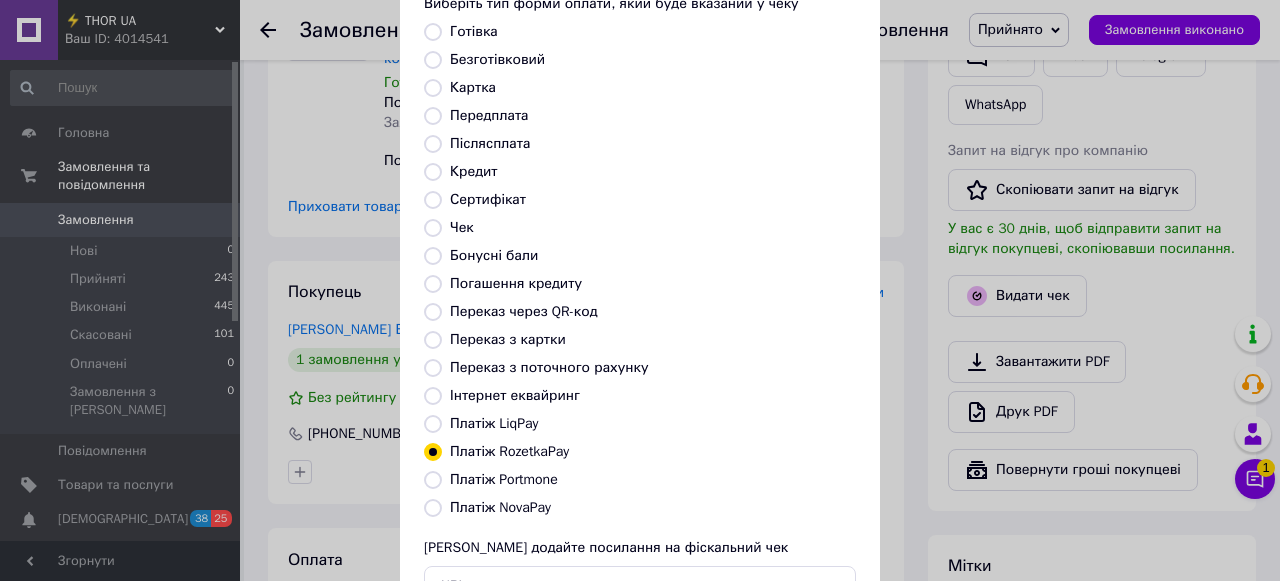 scroll, scrollTop: 278, scrollLeft: 0, axis: vertical 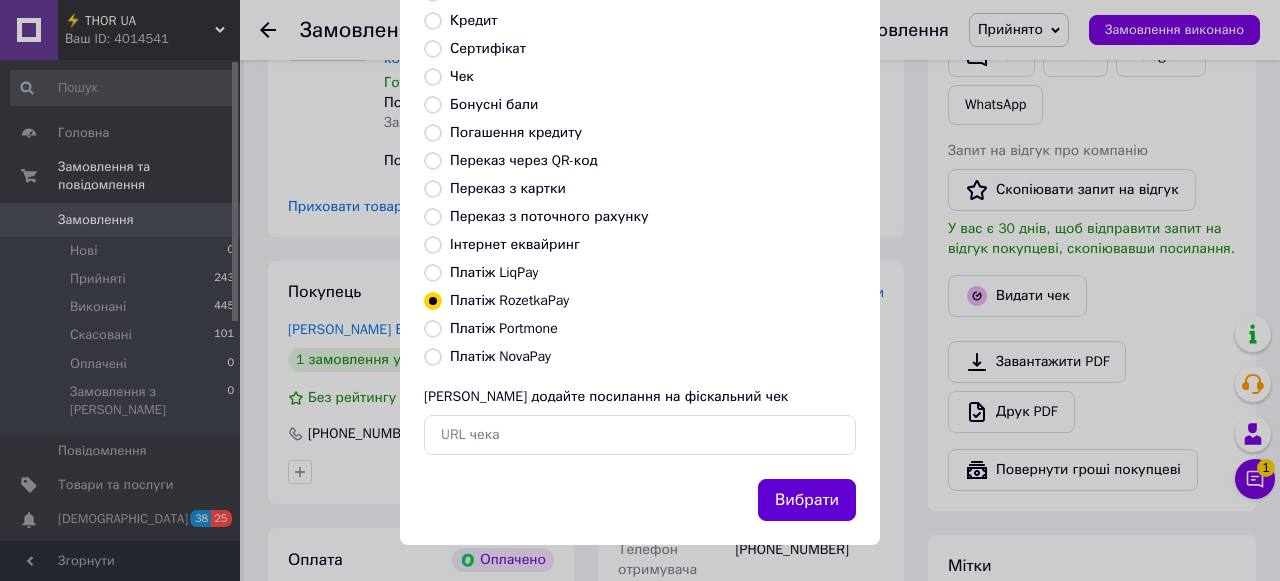 click on "Вибрати" at bounding box center (807, 500) 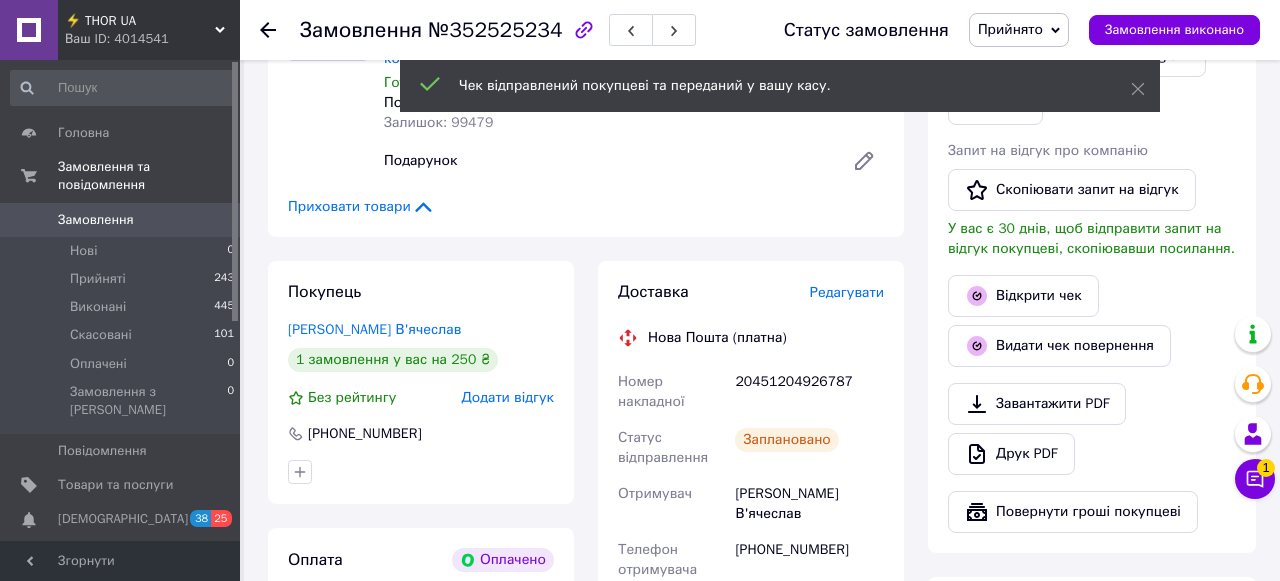 click on "Чек відправлений покупцеві та переданий у вашу касу." at bounding box center (780, 86) 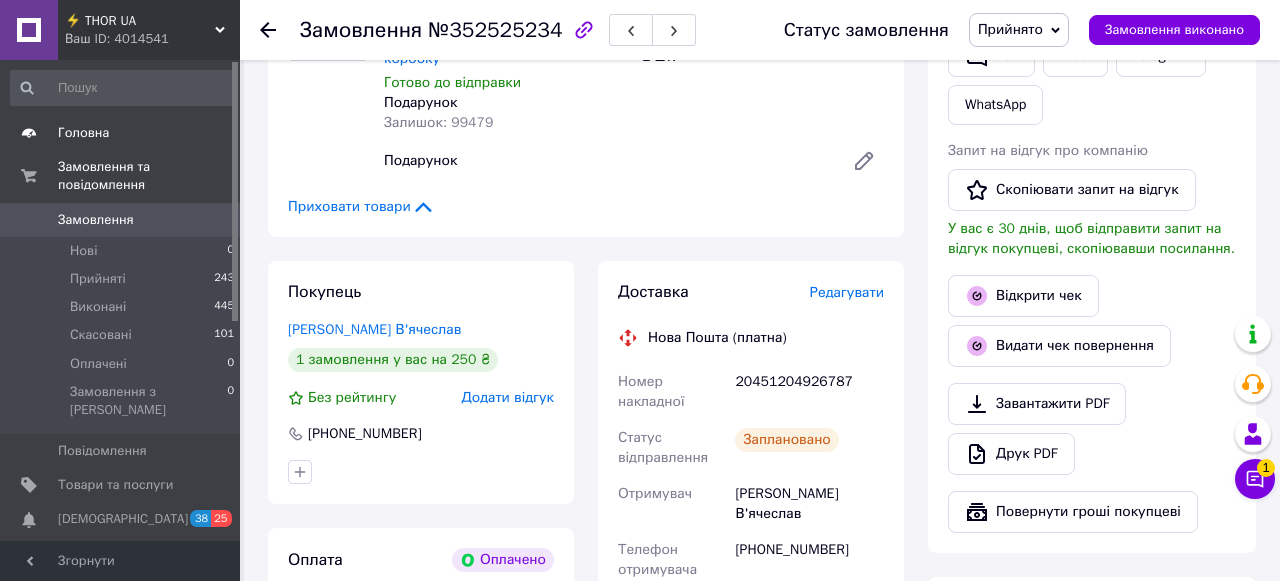 click on "Головна" at bounding box center [123, 133] 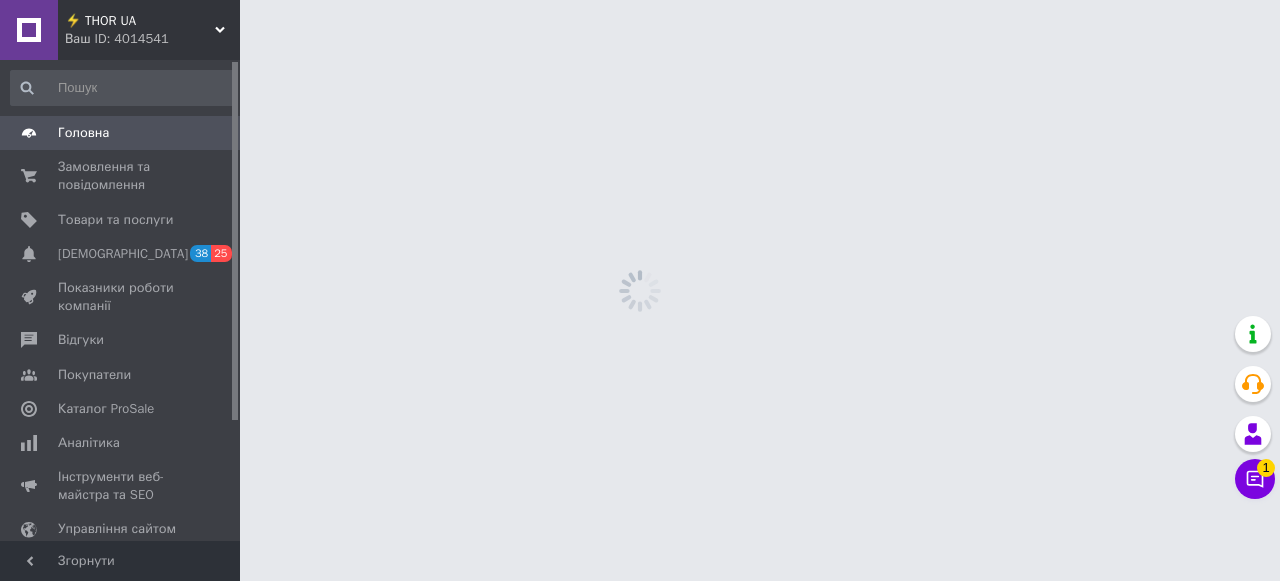 scroll, scrollTop: 0, scrollLeft: 0, axis: both 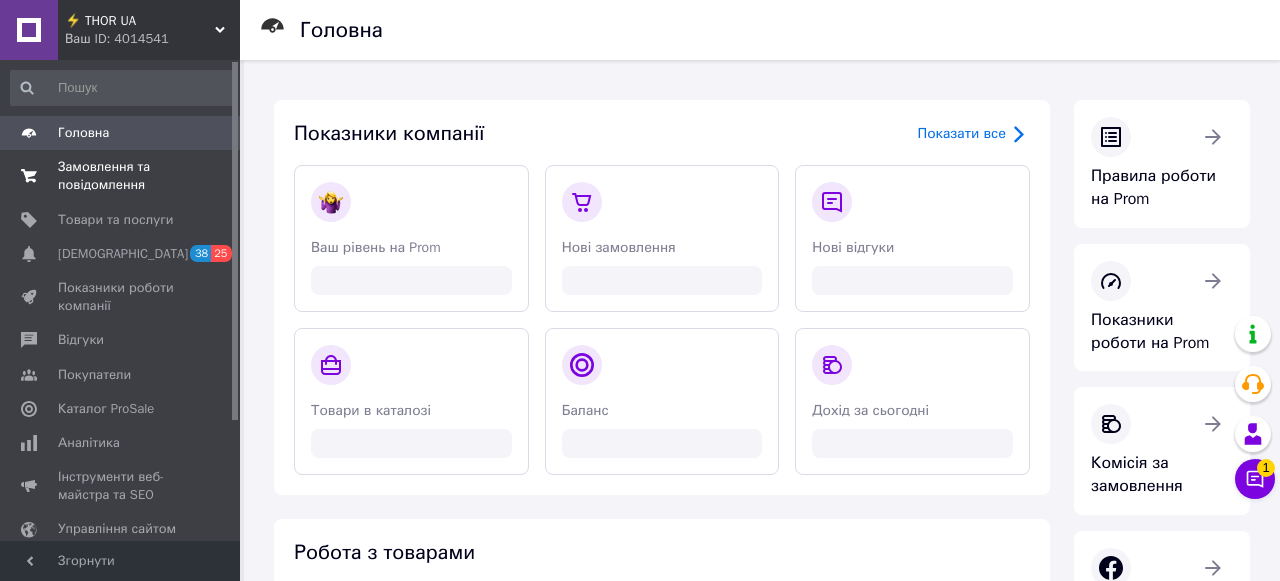 click on "Замовлення та повідомлення" at bounding box center [121, 176] 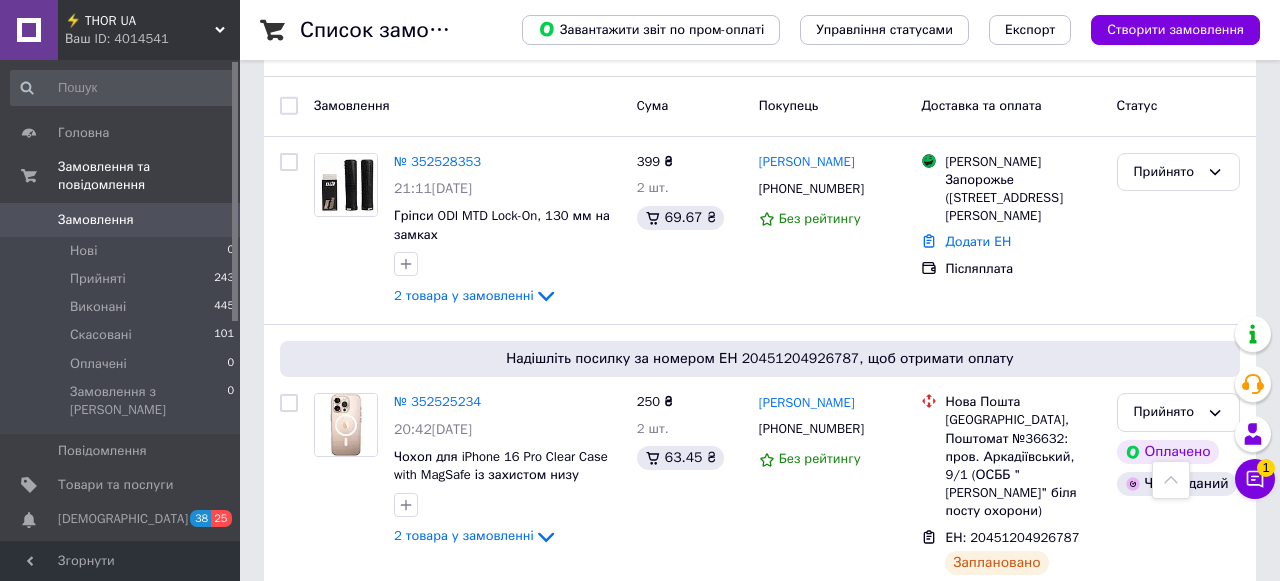 scroll, scrollTop: 0, scrollLeft: 0, axis: both 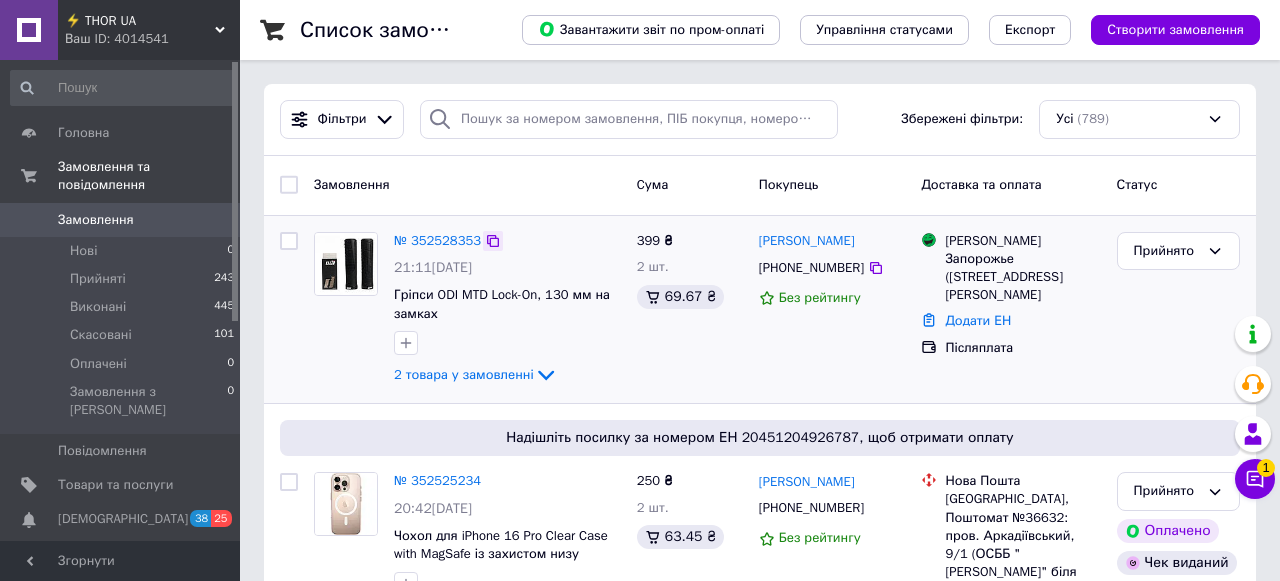 click 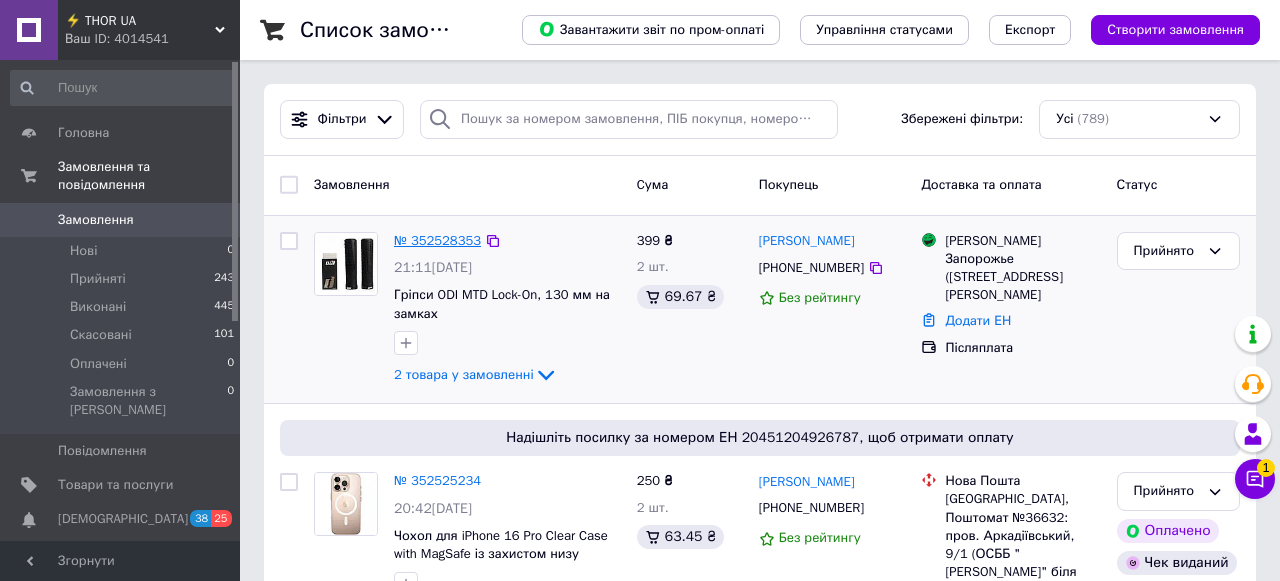 click on "№ 352528353" at bounding box center (437, 240) 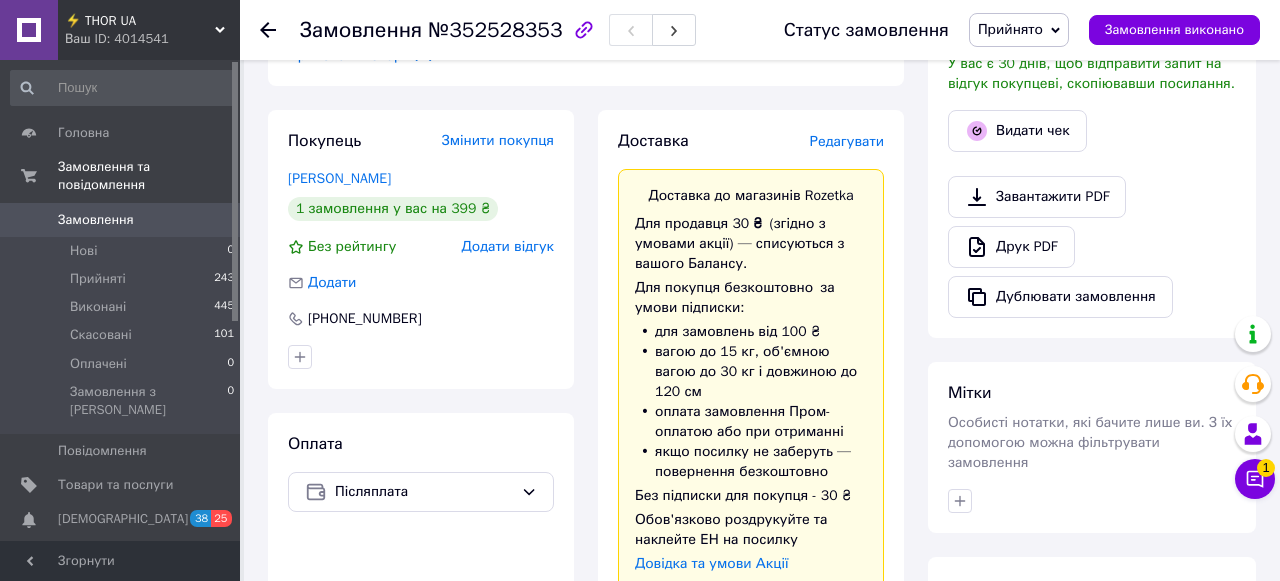 scroll, scrollTop: 619, scrollLeft: 0, axis: vertical 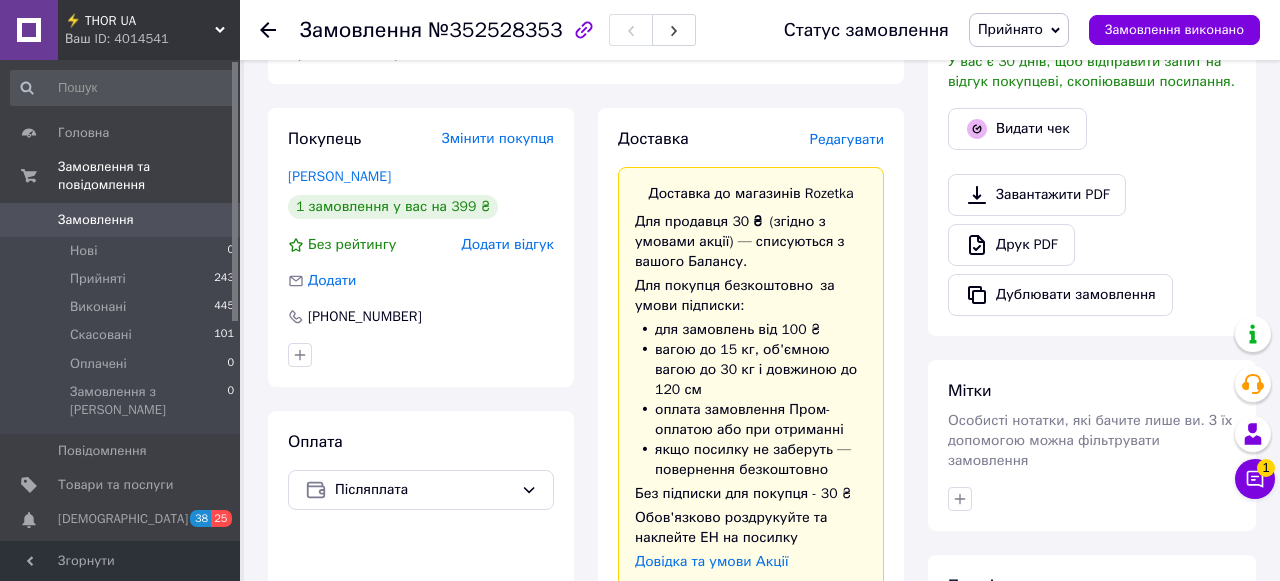 click on "Редагувати" at bounding box center [847, 139] 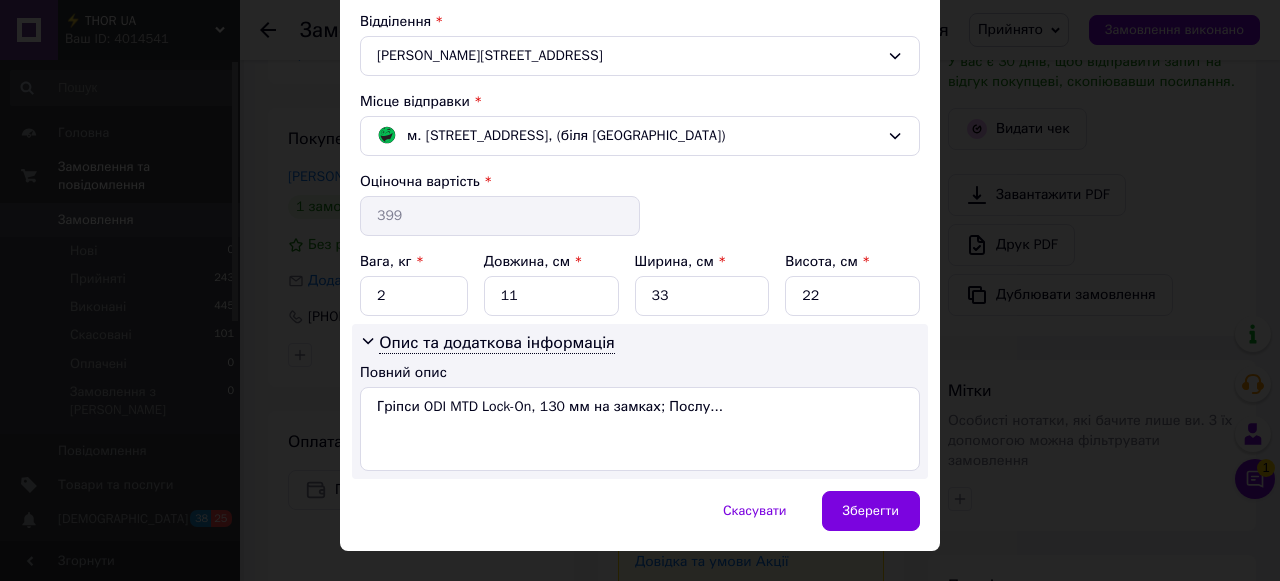 scroll, scrollTop: 627, scrollLeft: 0, axis: vertical 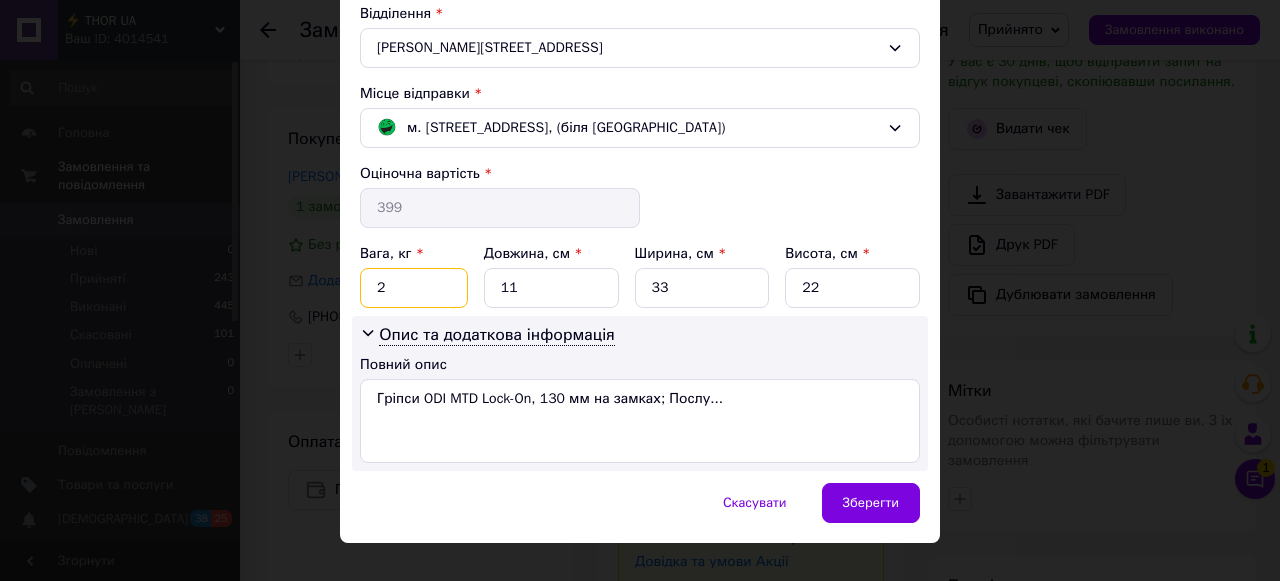 click on "2" at bounding box center (414, 288) 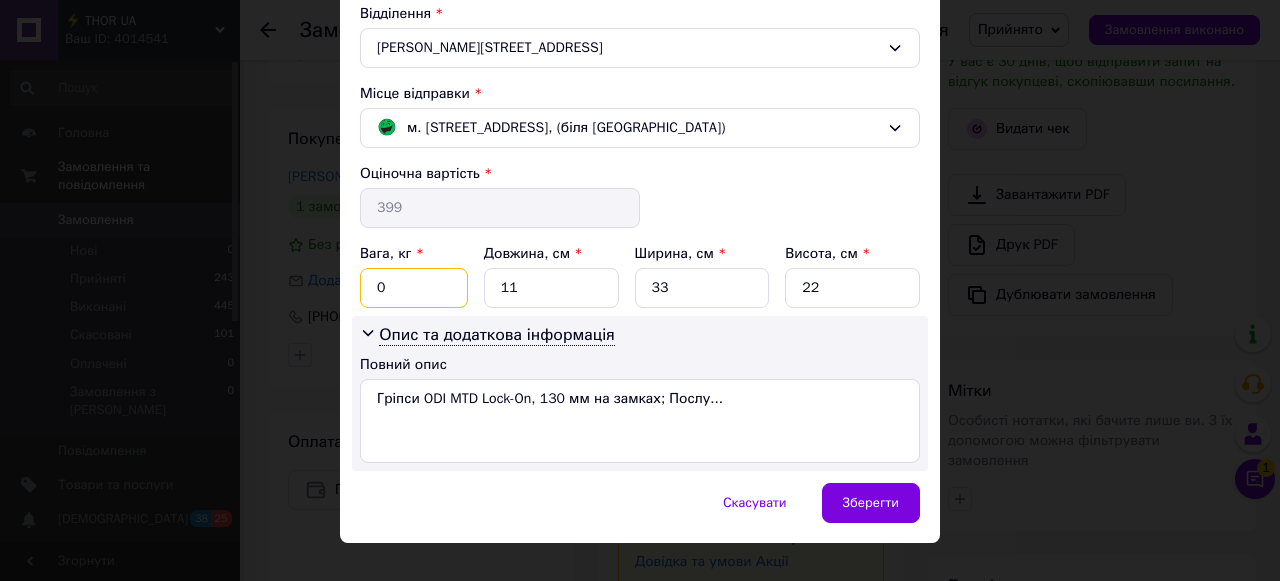 type on "0.3" 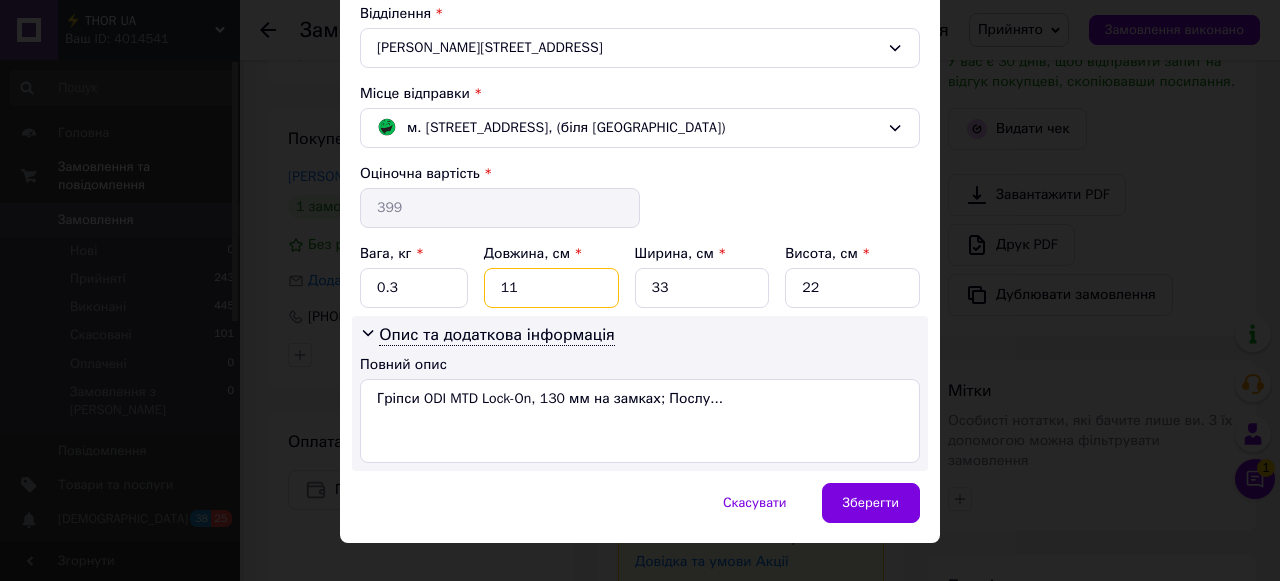 click on "11" at bounding box center (551, 288) 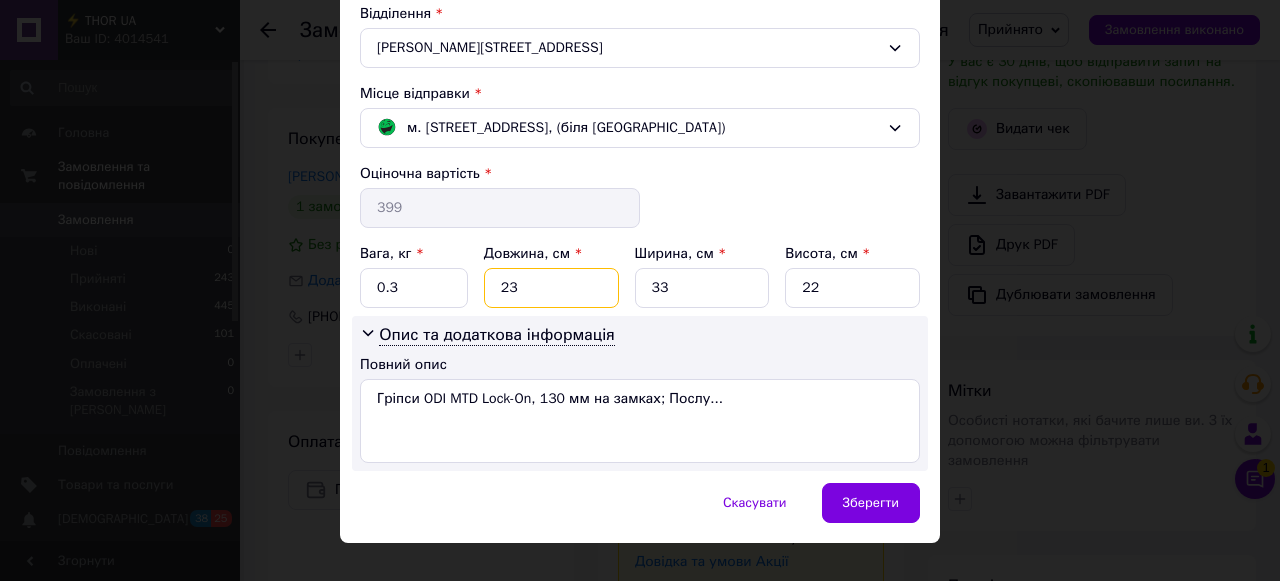 type on "23" 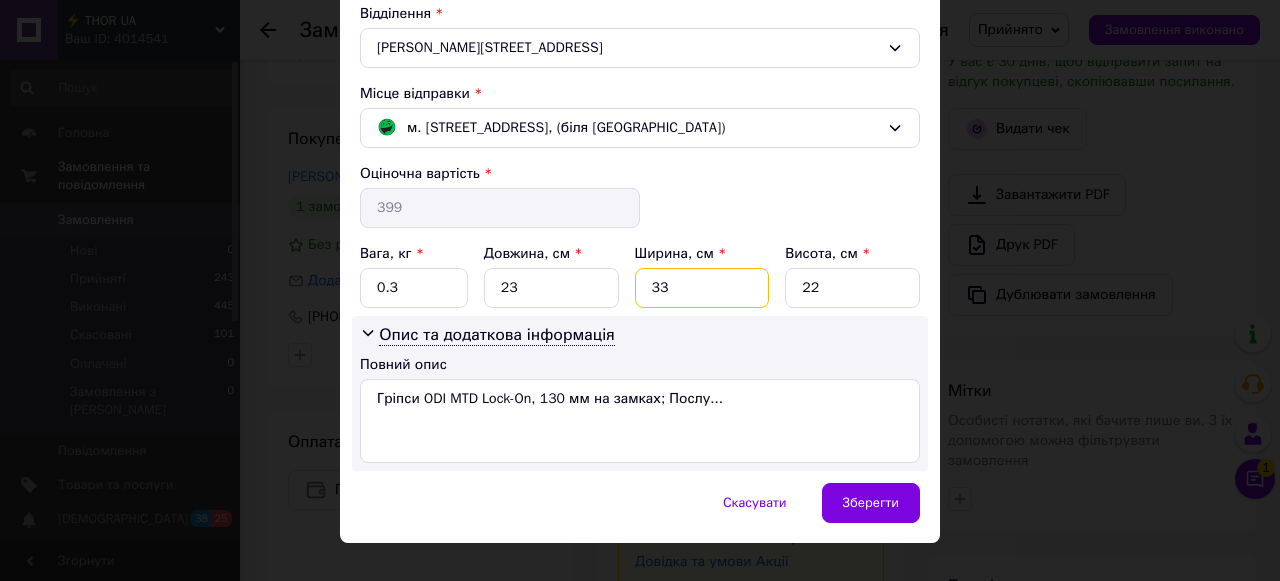 click on "33" at bounding box center (702, 288) 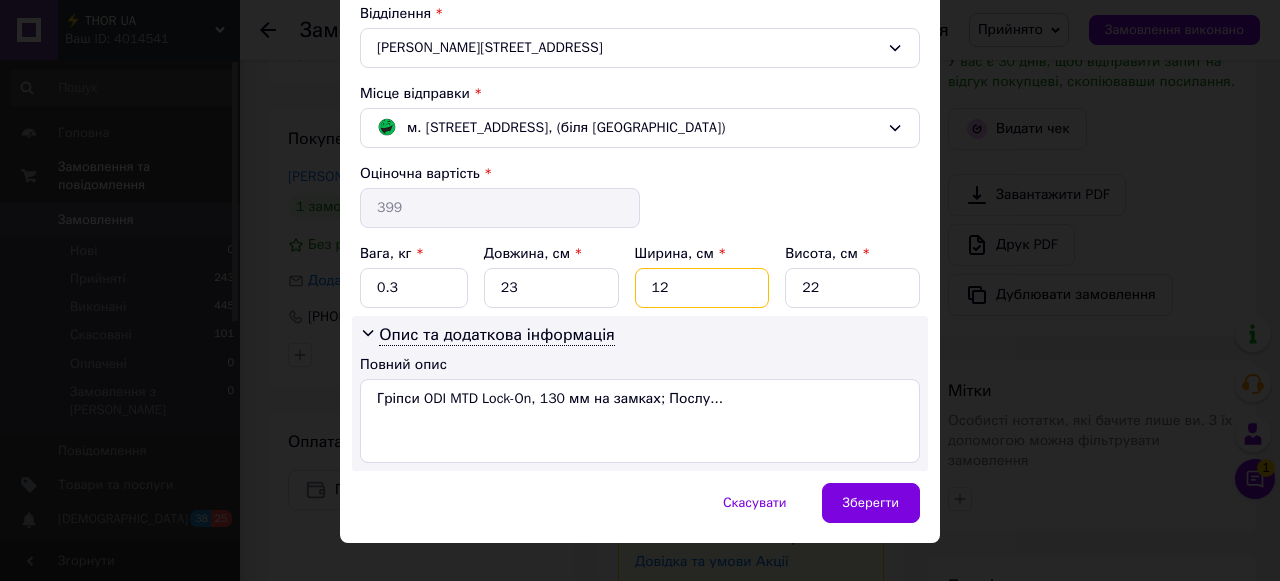 type on "12" 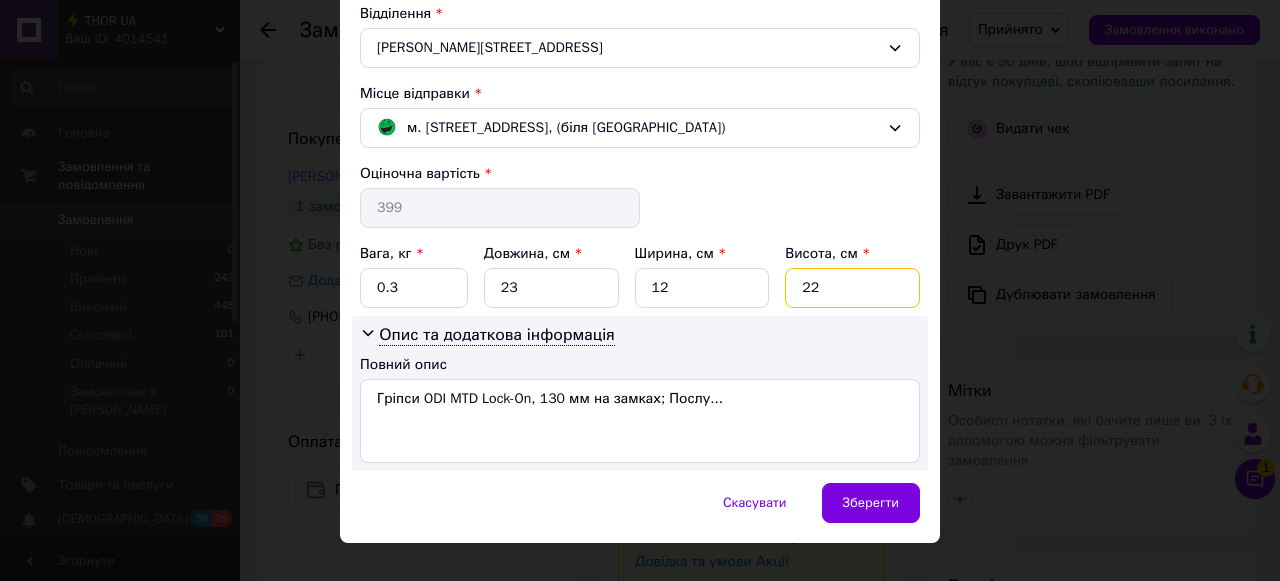 click on "22" at bounding box center [852, 288] 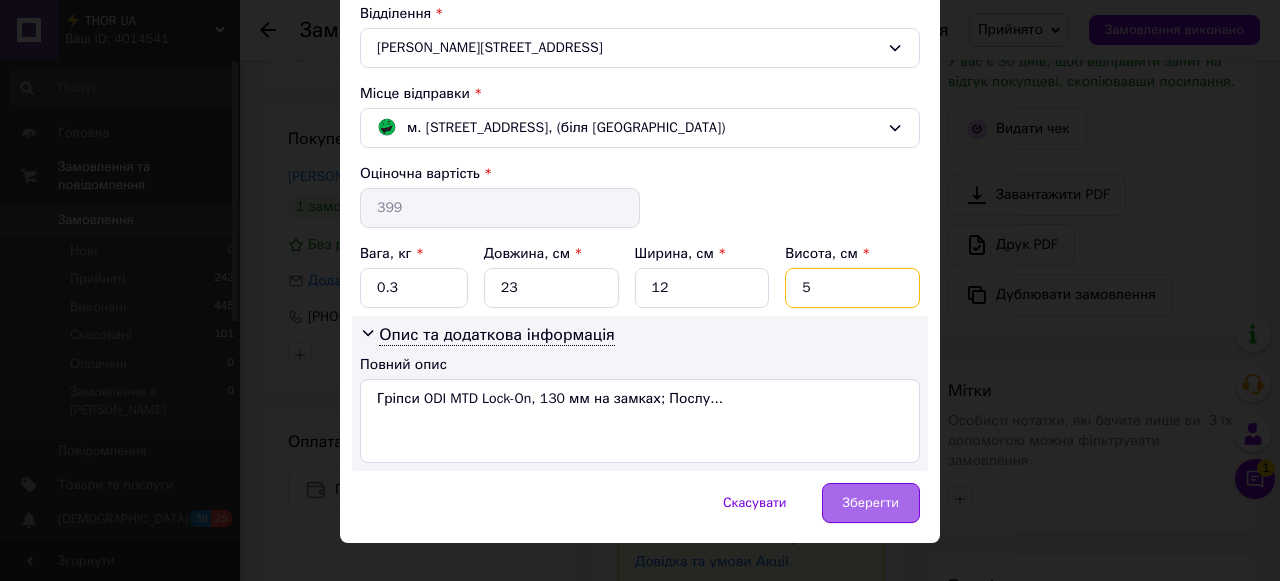 type on "5" 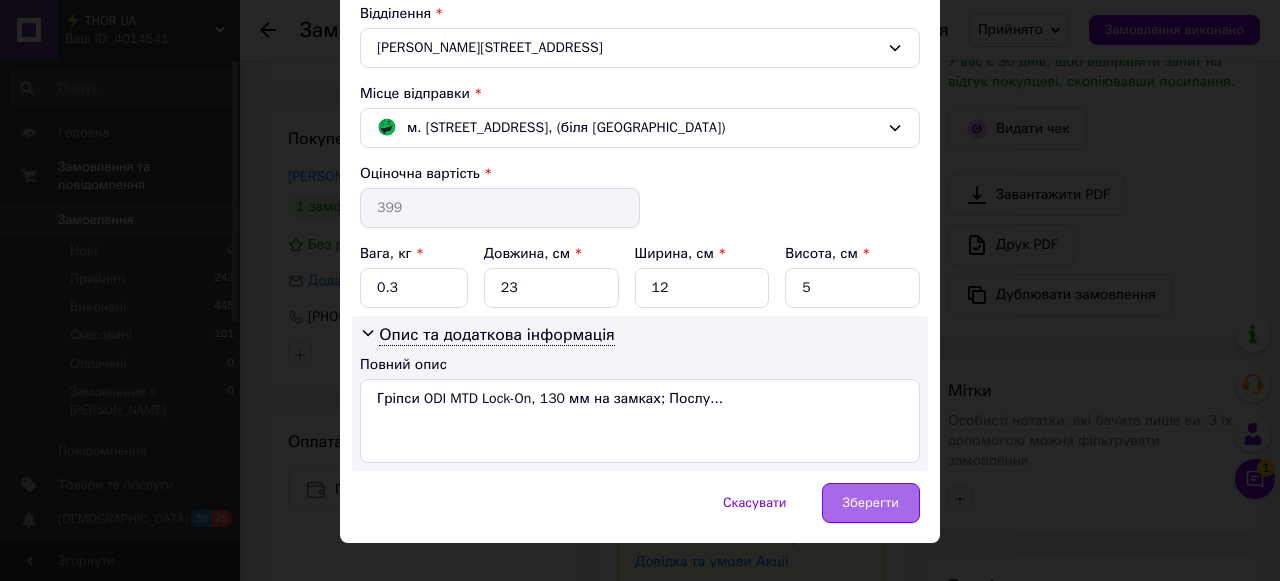 click on "Зберегти" at bounding box center [871, 503] 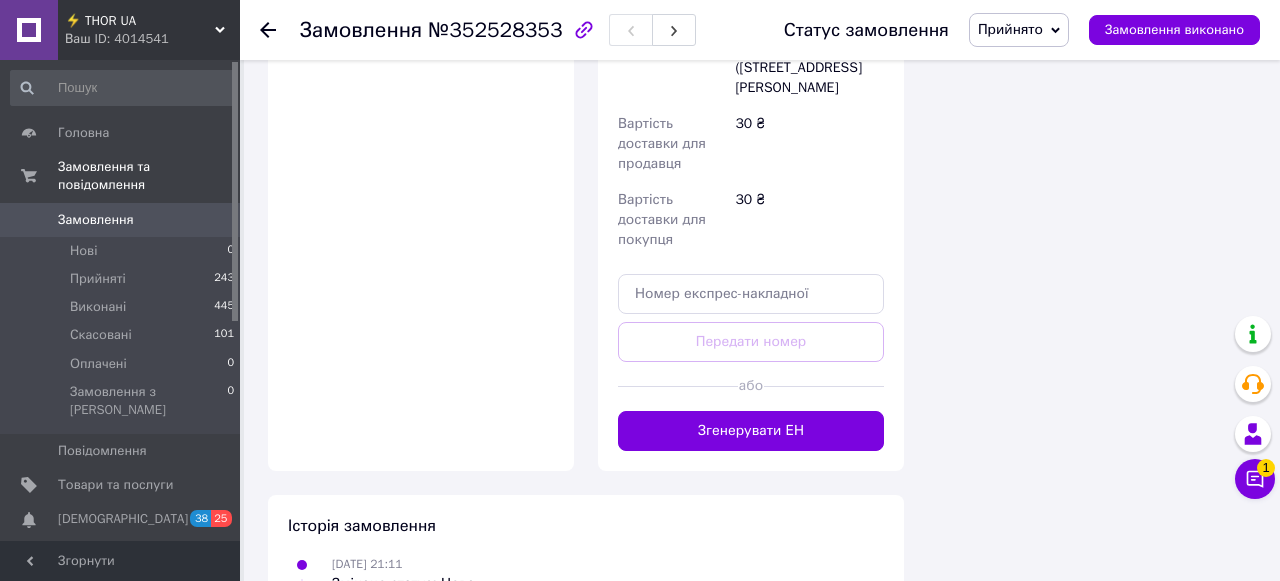 scroll, scrollTop: 1405, scrollLeft: 0, axis: vertical 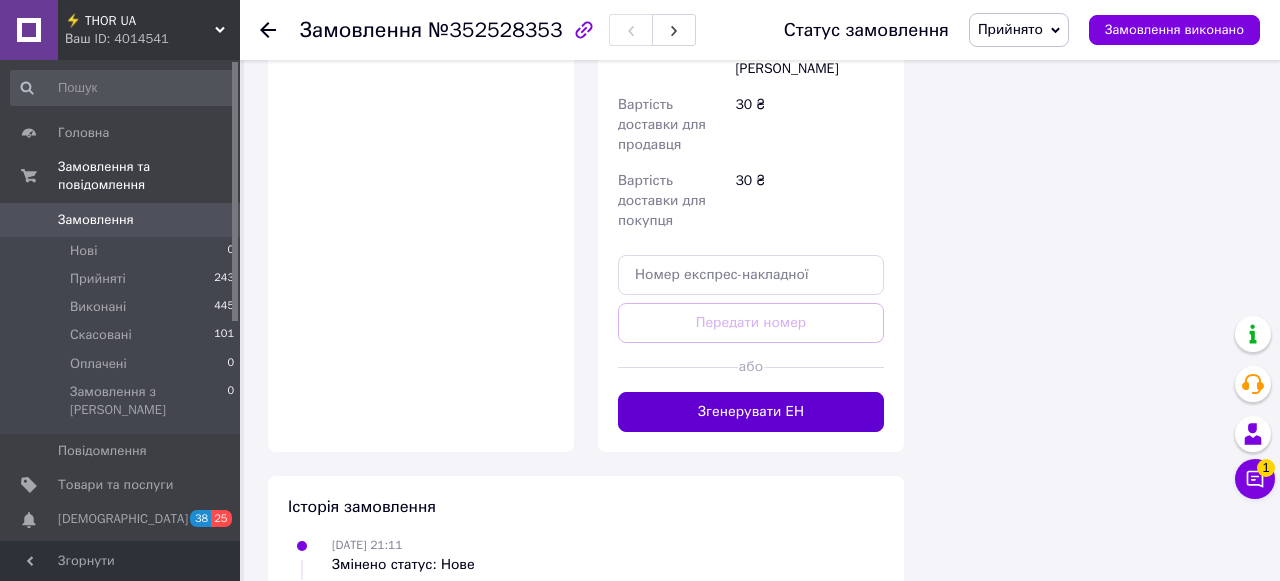 click on "Згенерувати ЕН" at bounding box center [751, 412] 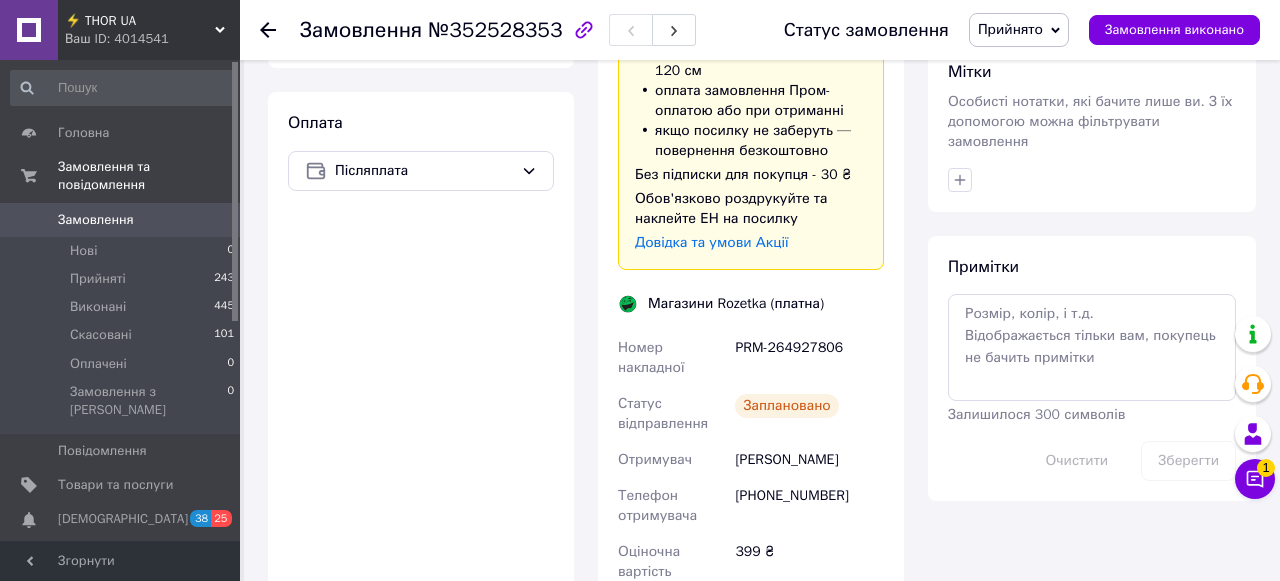 scroll, scrollTop: 937, scrollLeft: 0, axis: vertical 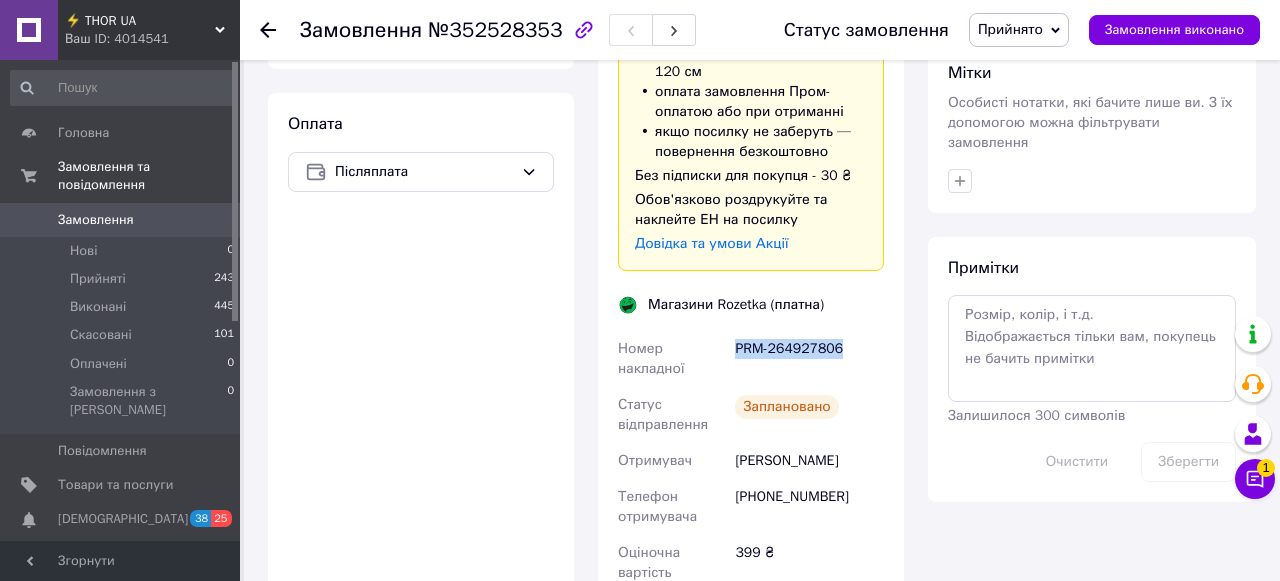 drag, startPoint x: 737, startPoint y: 348, endPoint x: 859, endPoint y: 352, distance: 122.06556 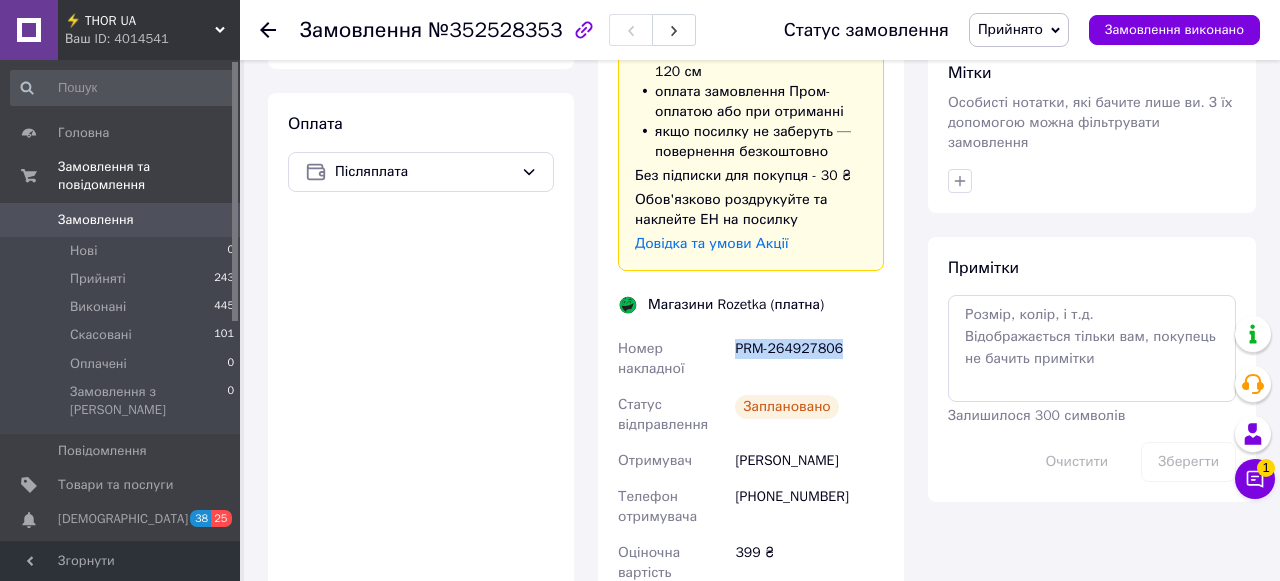 click on "PRM-264927806" at bounding box center [809, 359] 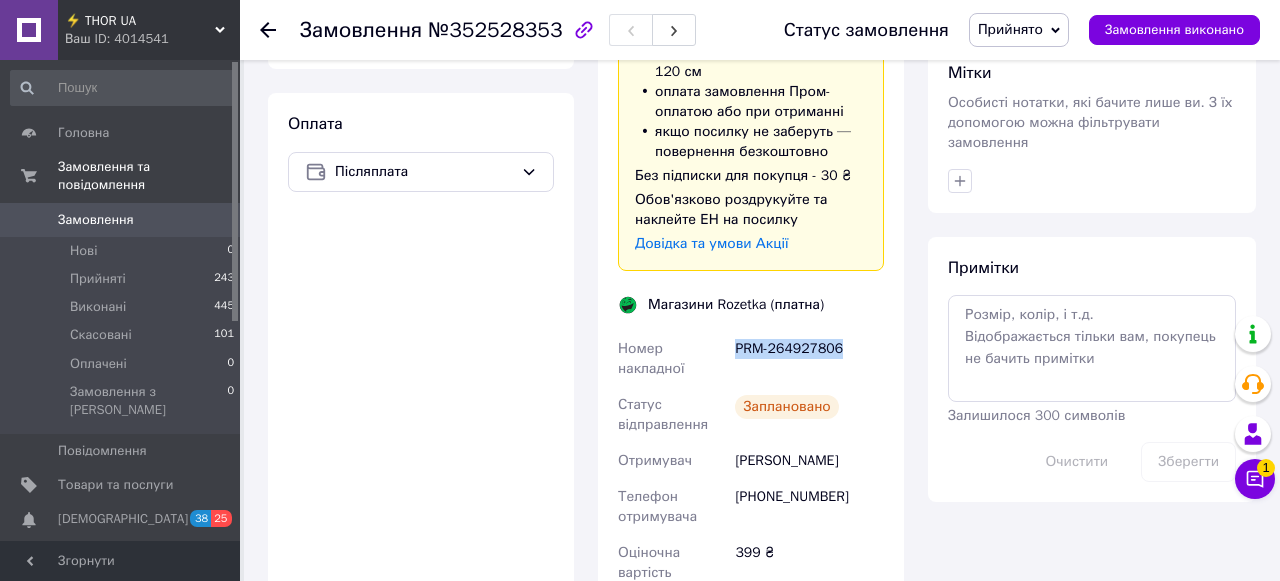 copy on "PRM-264927806" 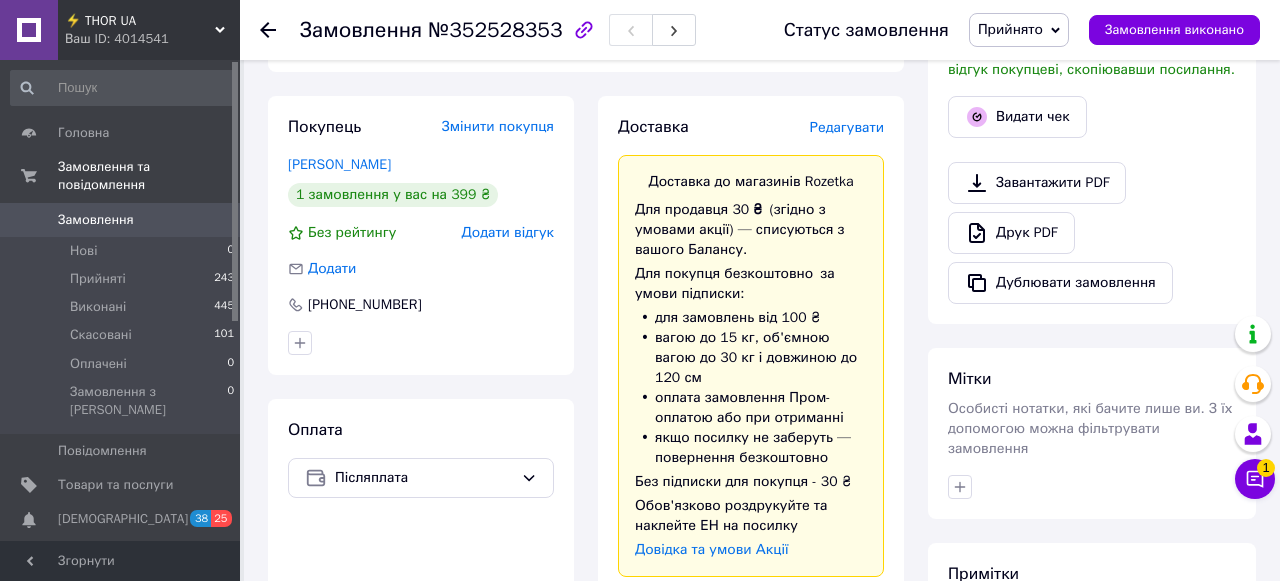 scroll, scrollTop: 636, scrollLeft: 0, axis: vertical 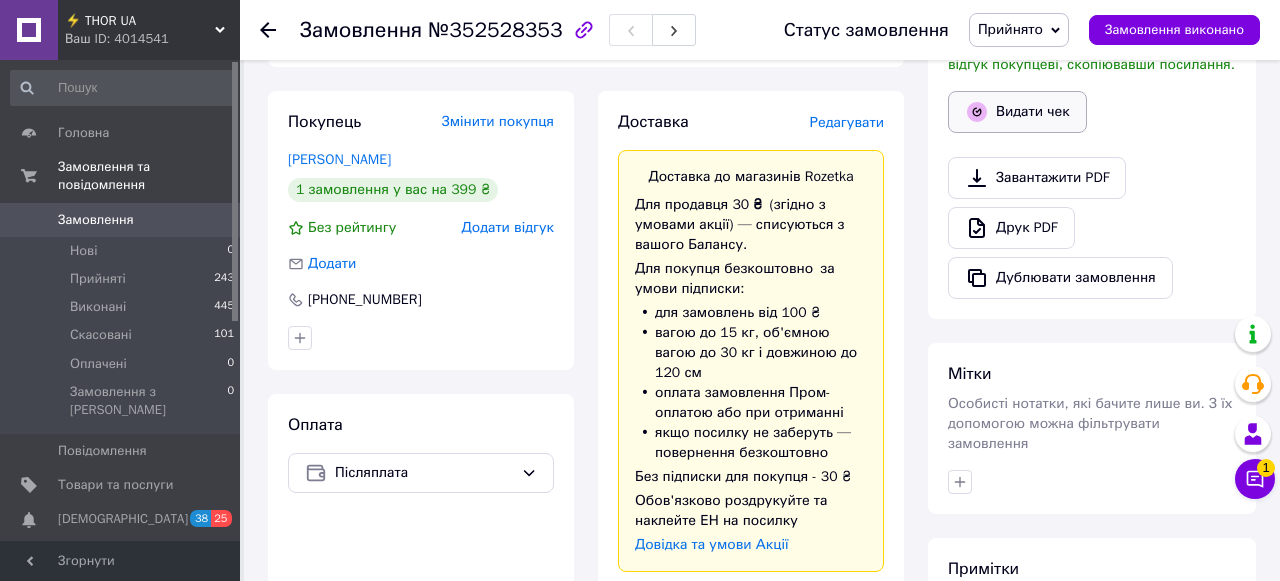 click on "Видати чек" at bounding box center (1017, 112) 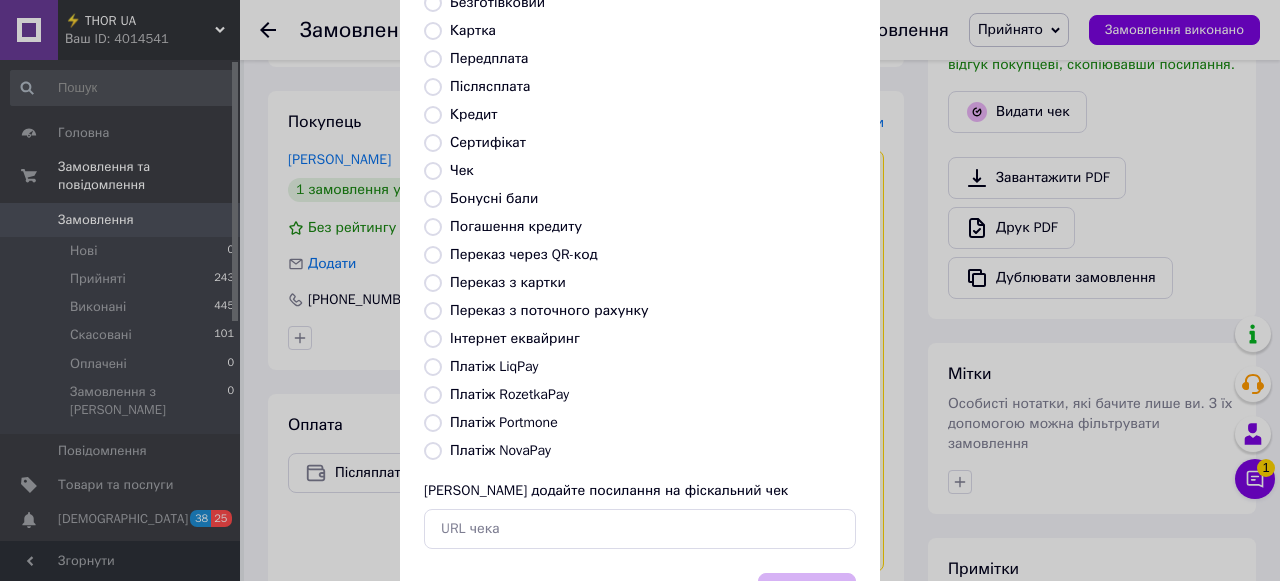 scroll, scrollTop: 278, scrollLeft: 0, axis: vertical 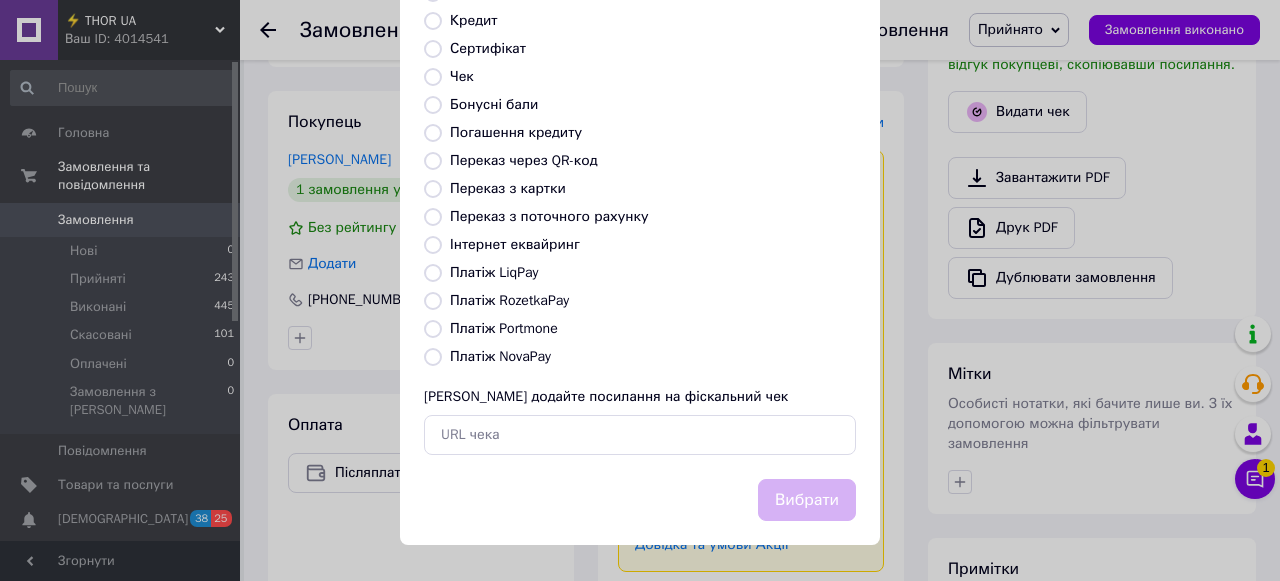 click on "Платіж RozetkaPay" at bounding box center [433, 301] 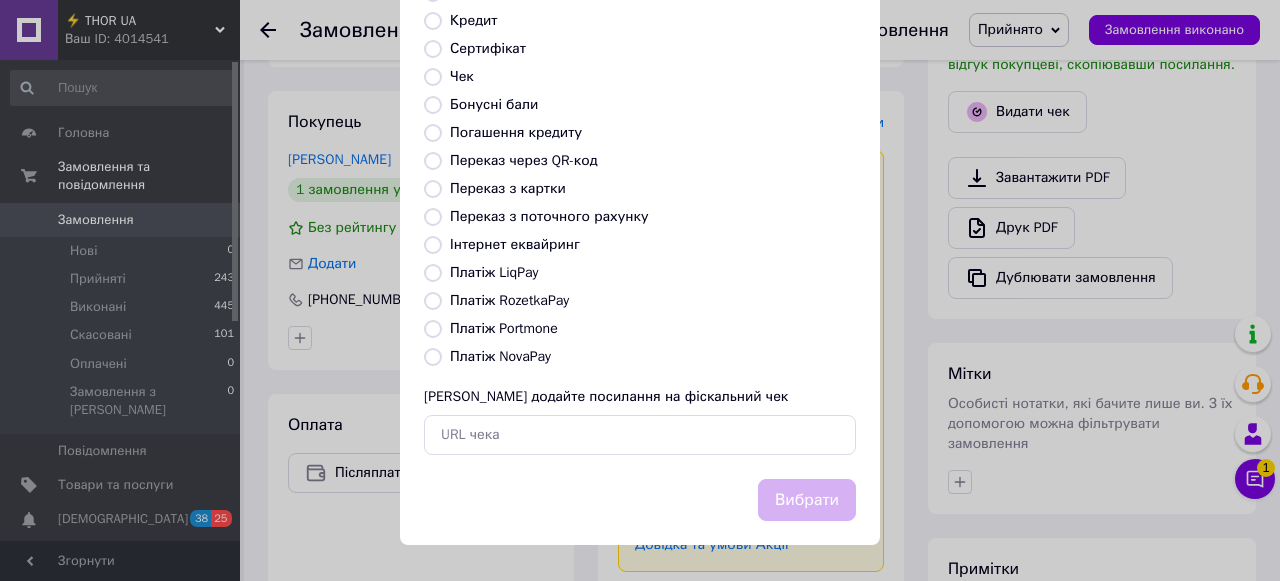 radio on "true" 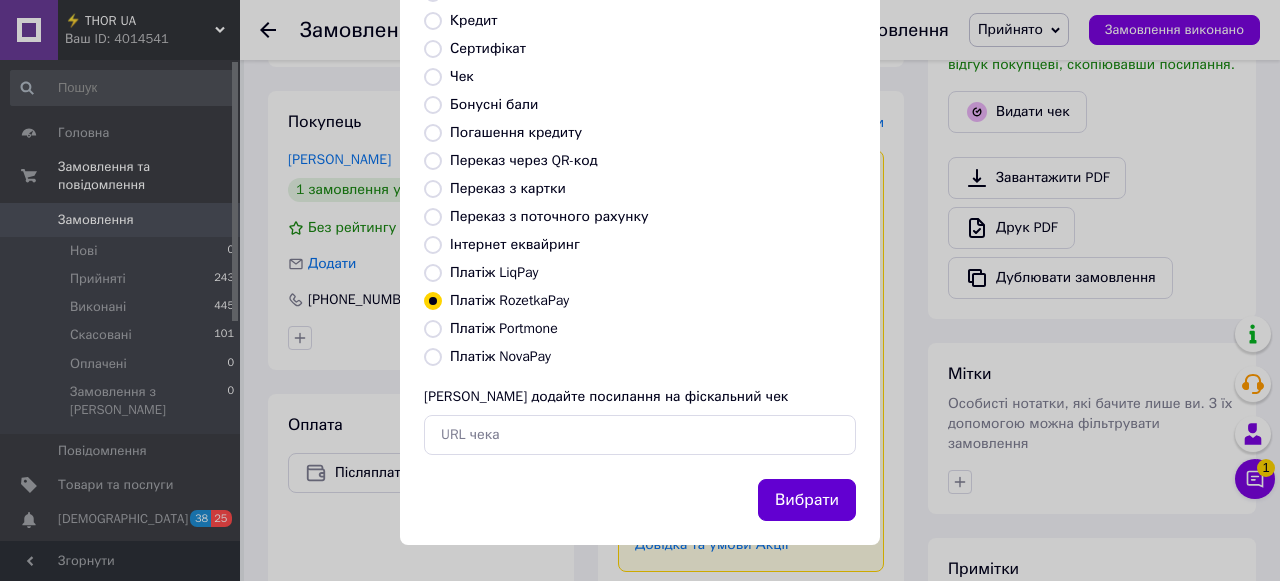 click on "Вибрати" at bounding box center (807, 500) 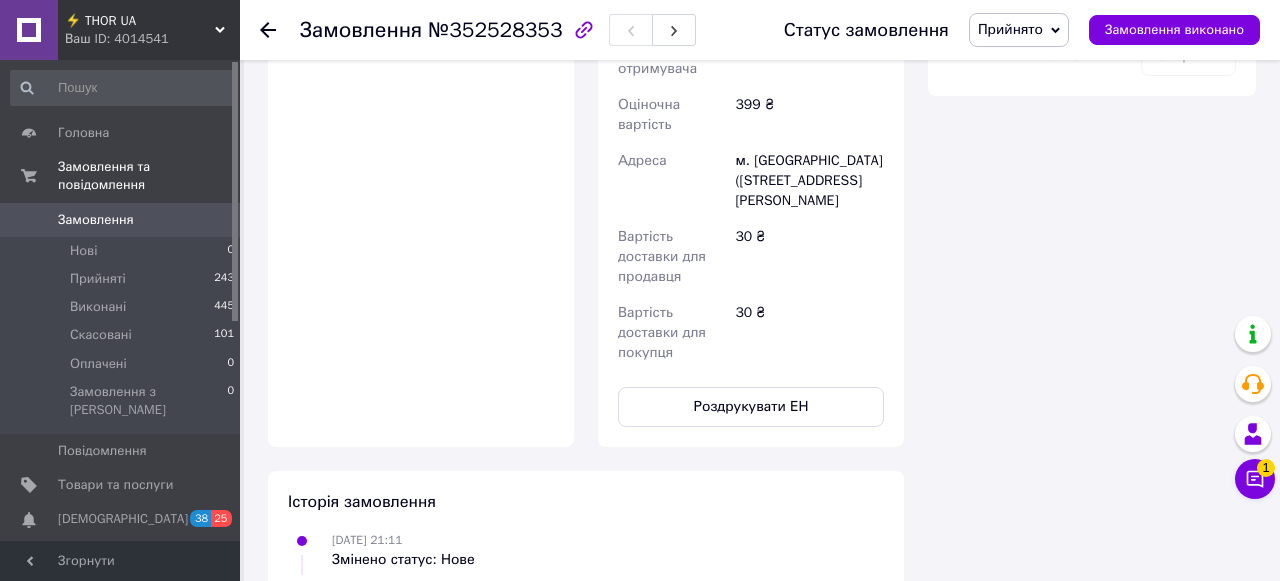 scroll, scrollTop: 1426, scrollLeft: 0, axis: vertical 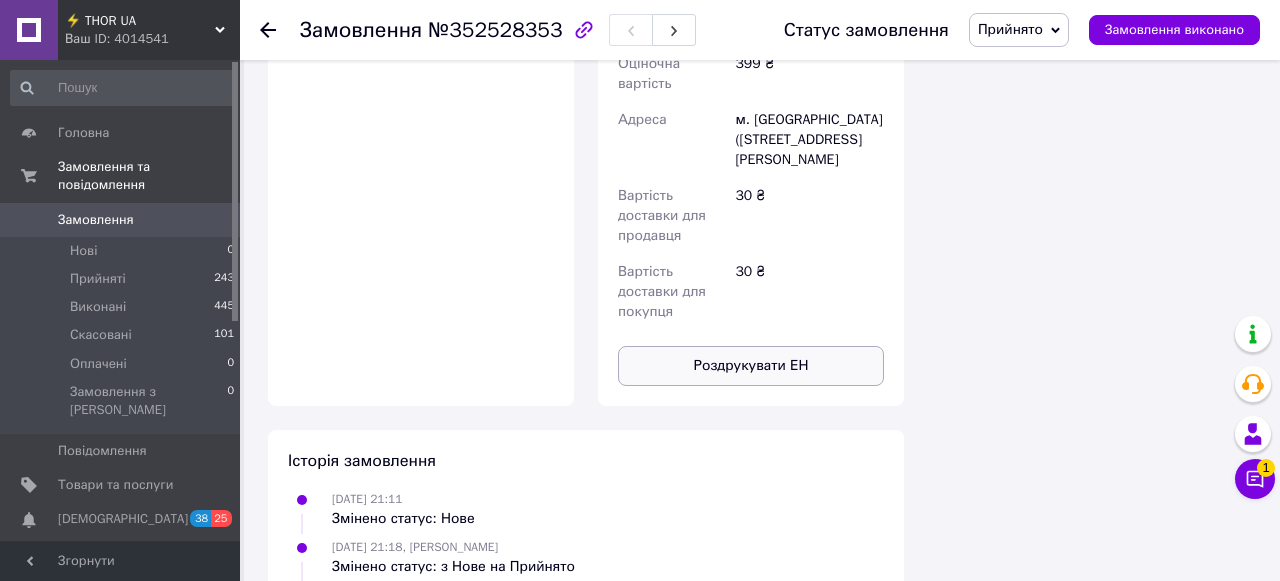 click on "Роздрукувати ЕН" at bounding box center (751, 366) 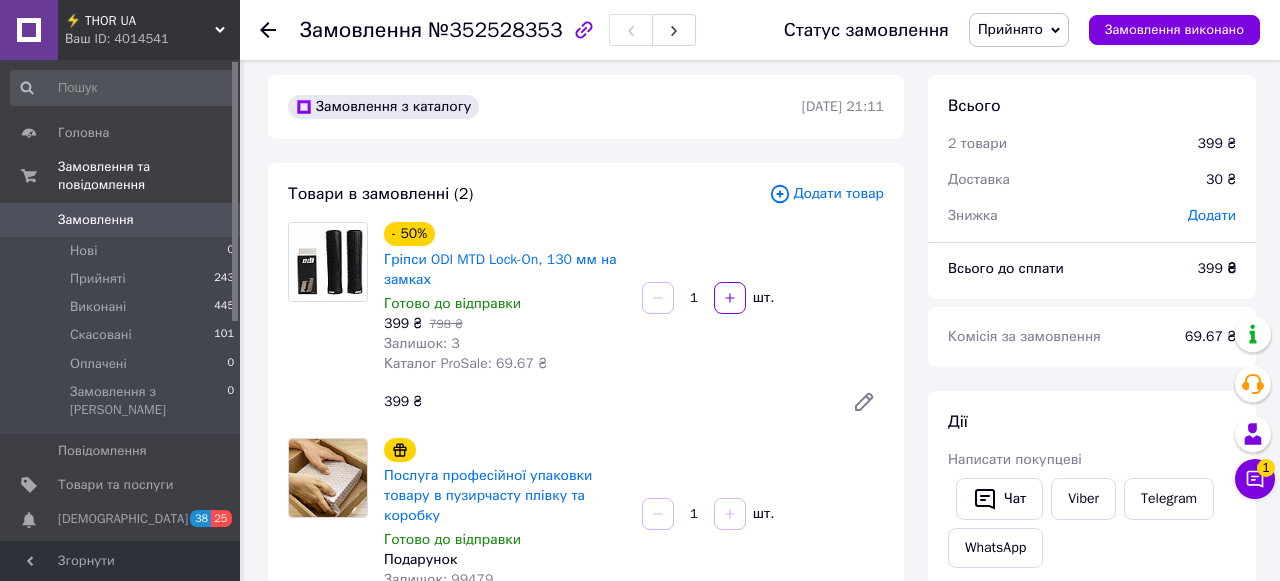 scroll, scrollTop: 0, scrollLeft: 0, axis: both 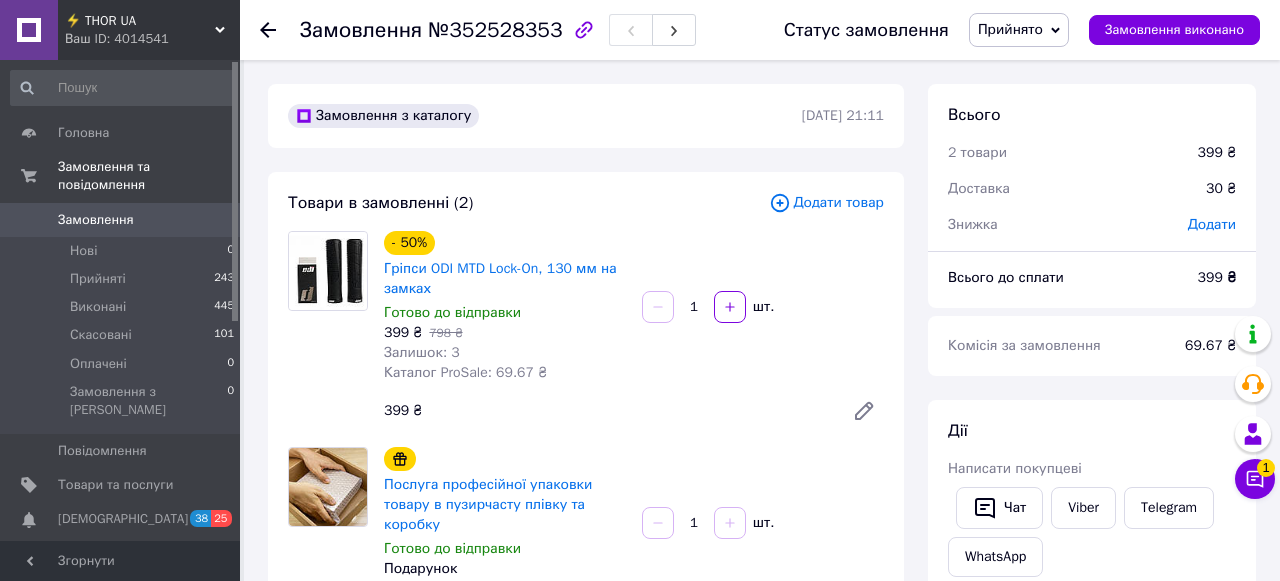 click 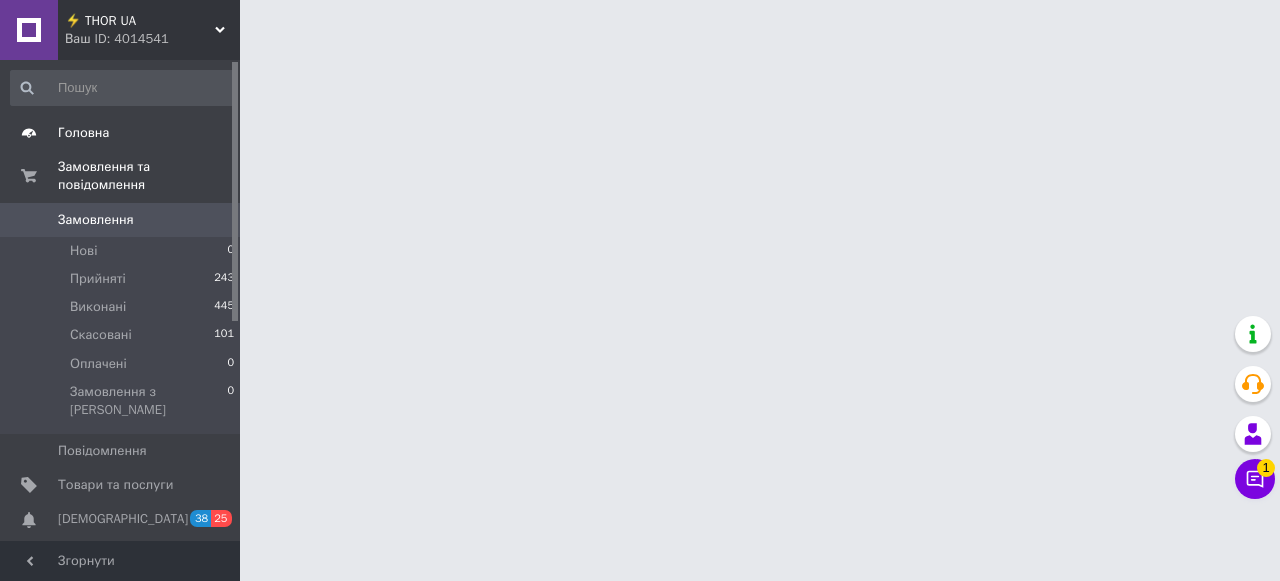 click on "Головна" at bounding box center [83, 133] 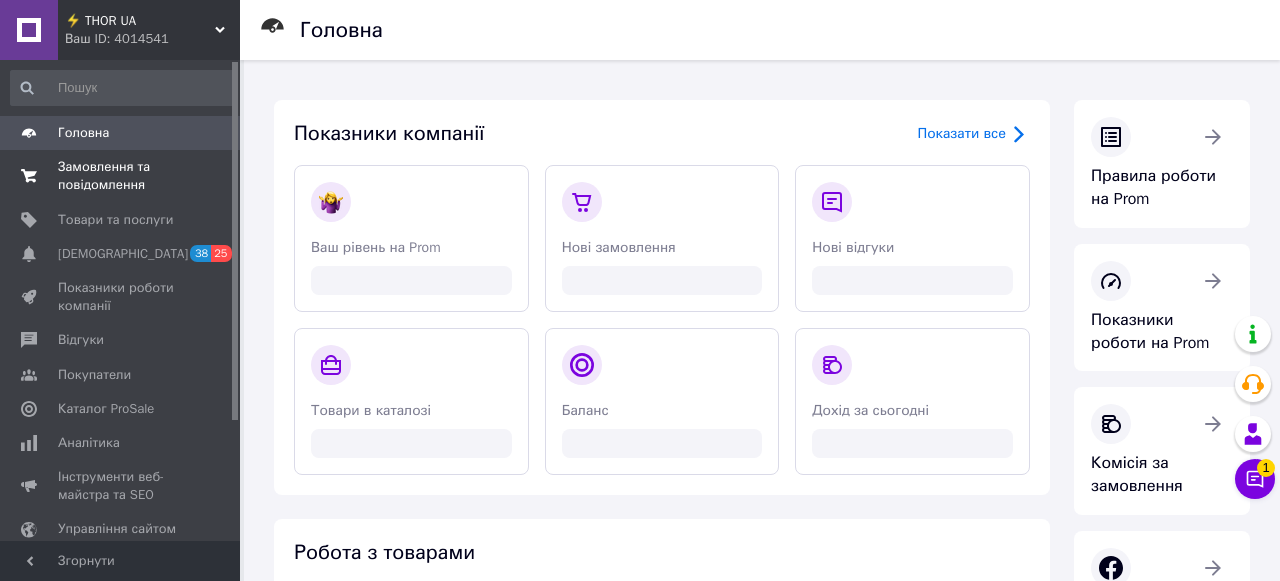 click on "Замовлення та повідомлення" at bounding box center [121, 176] 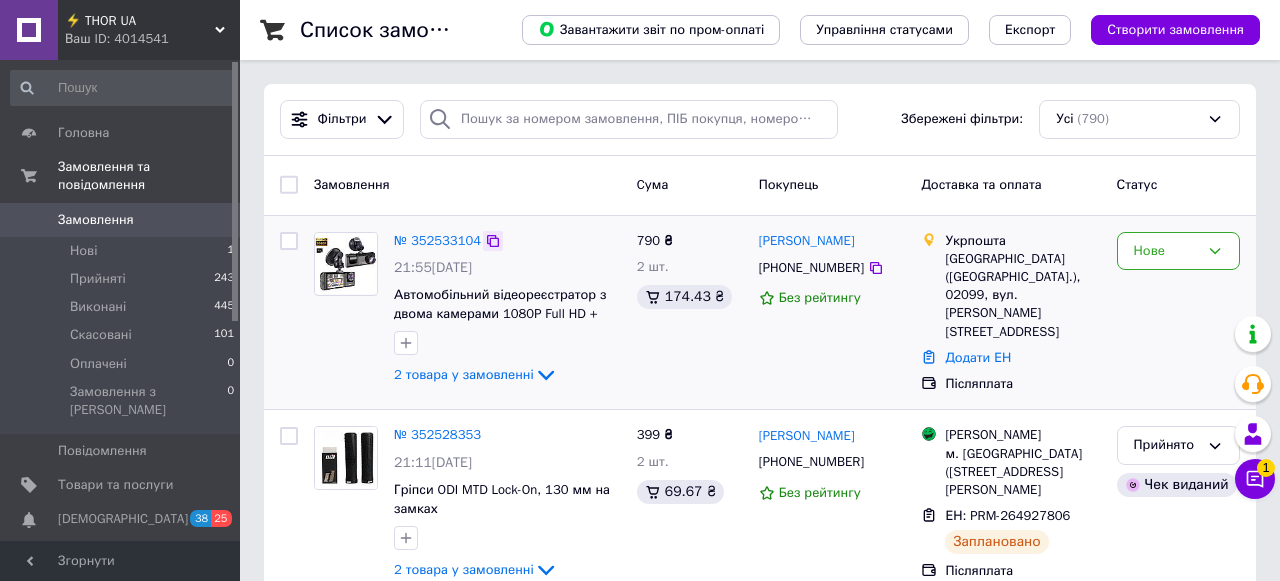 click 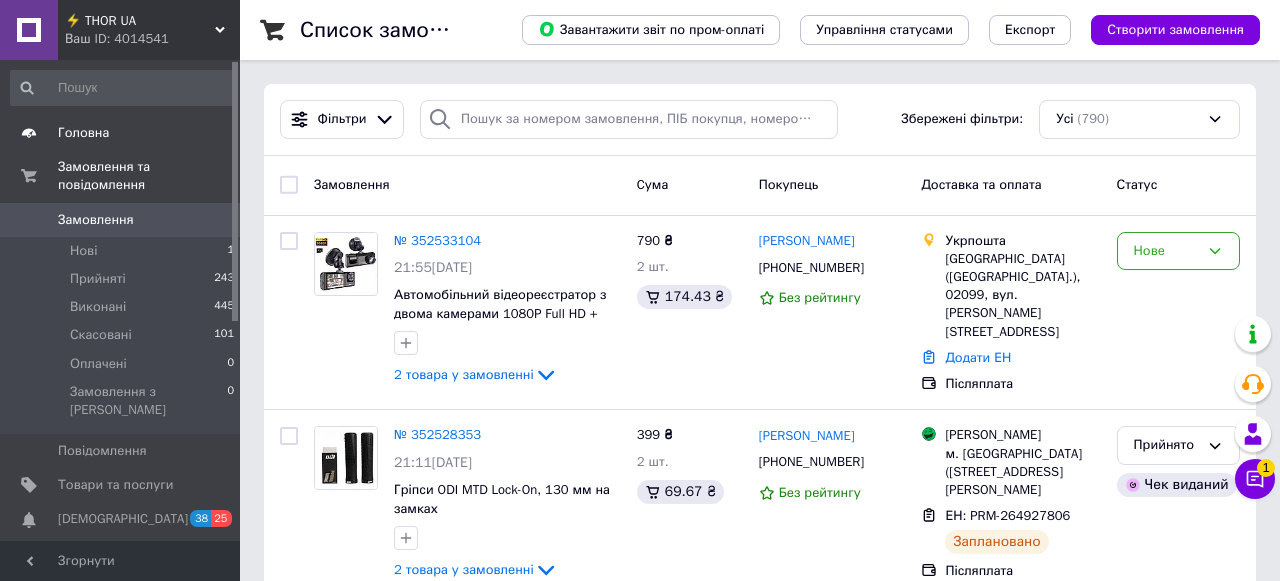 click on "Головна" at bounding box center (83, 133) 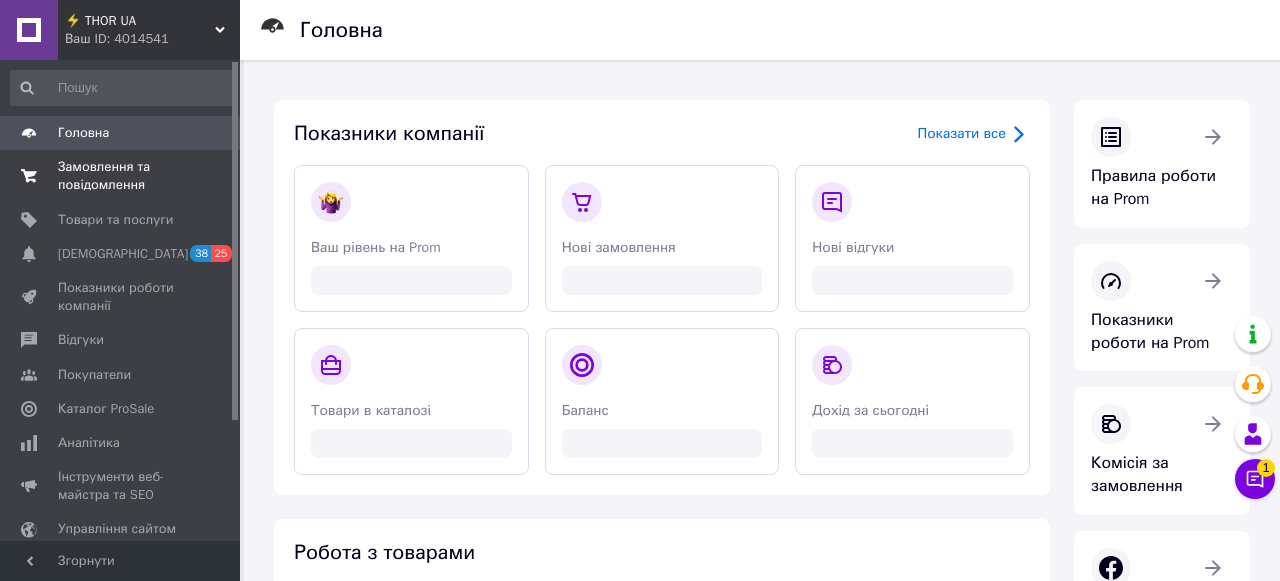 click on "Замовлення та повідомлення" at bounding box center (121, 176) 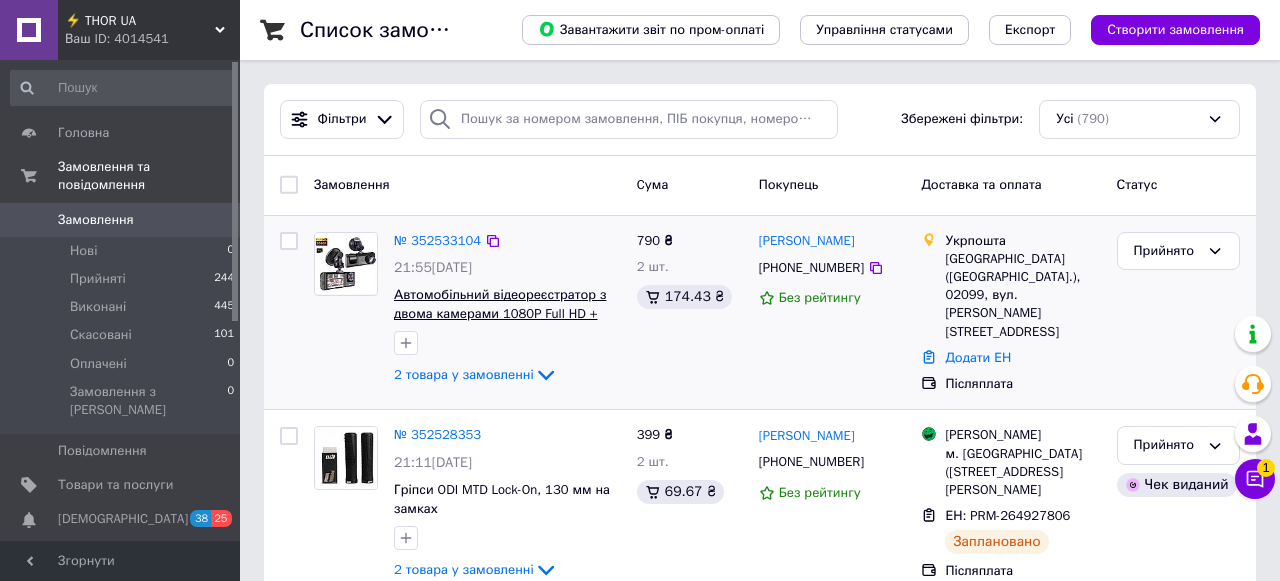 click on "Автомобільний відеореєстратор з двома камерами 1080P Full HD + карта пам'яті" at bounding box center [500, 313] 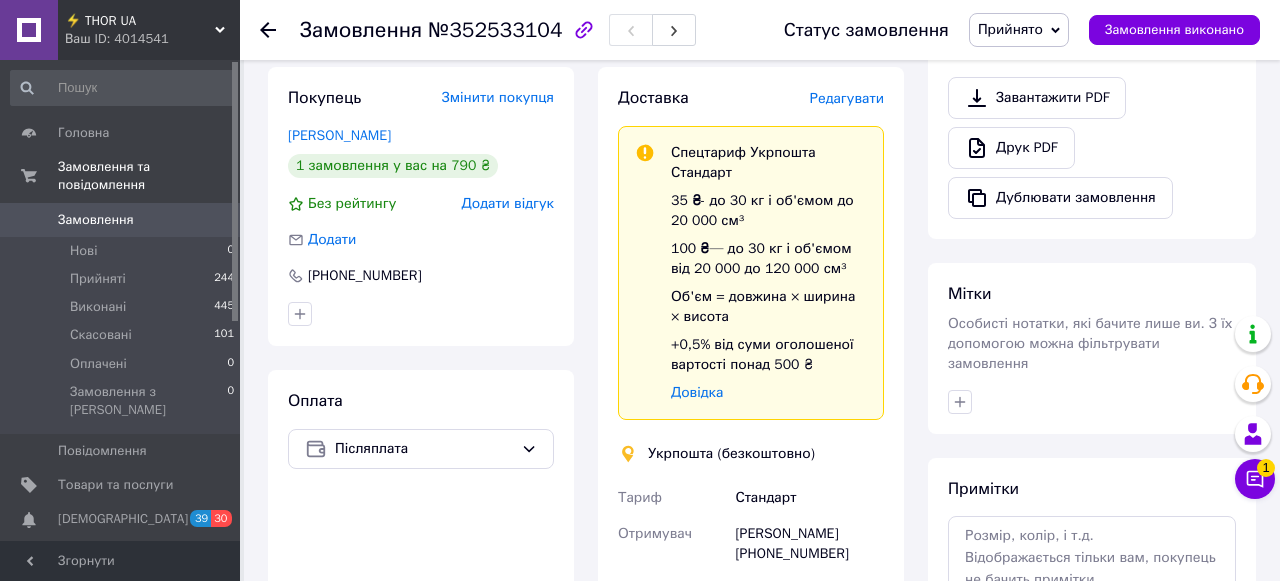 scroll, scrollTop: 701, scrollLeft: 0, axis: vertical 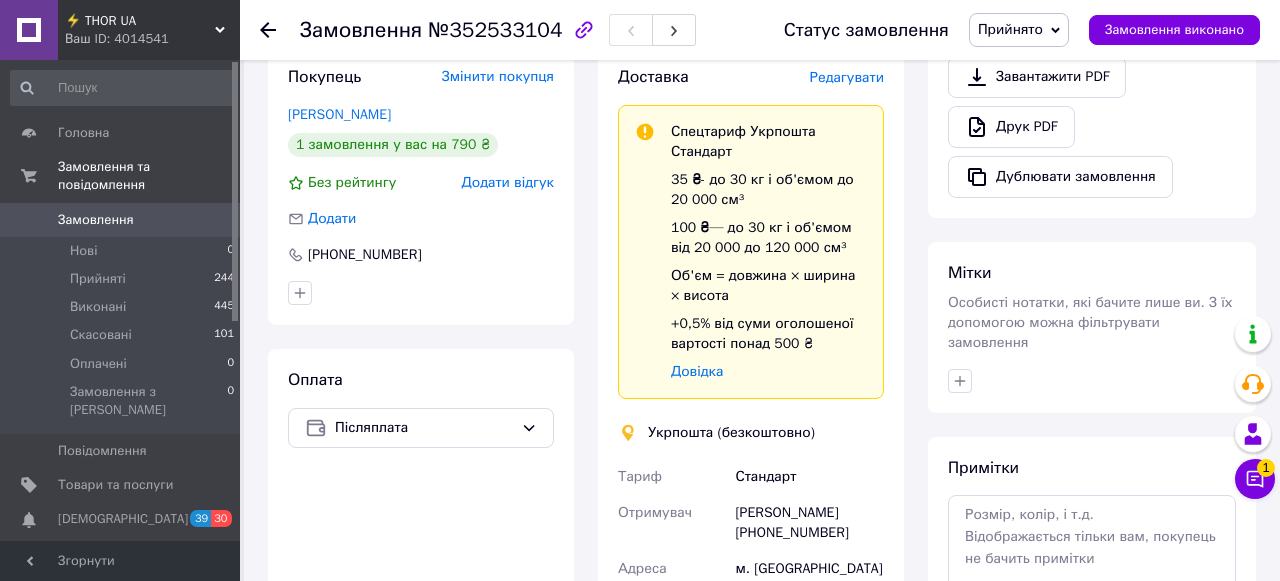 click on "Редагувати" at bounding box center (847, 78) 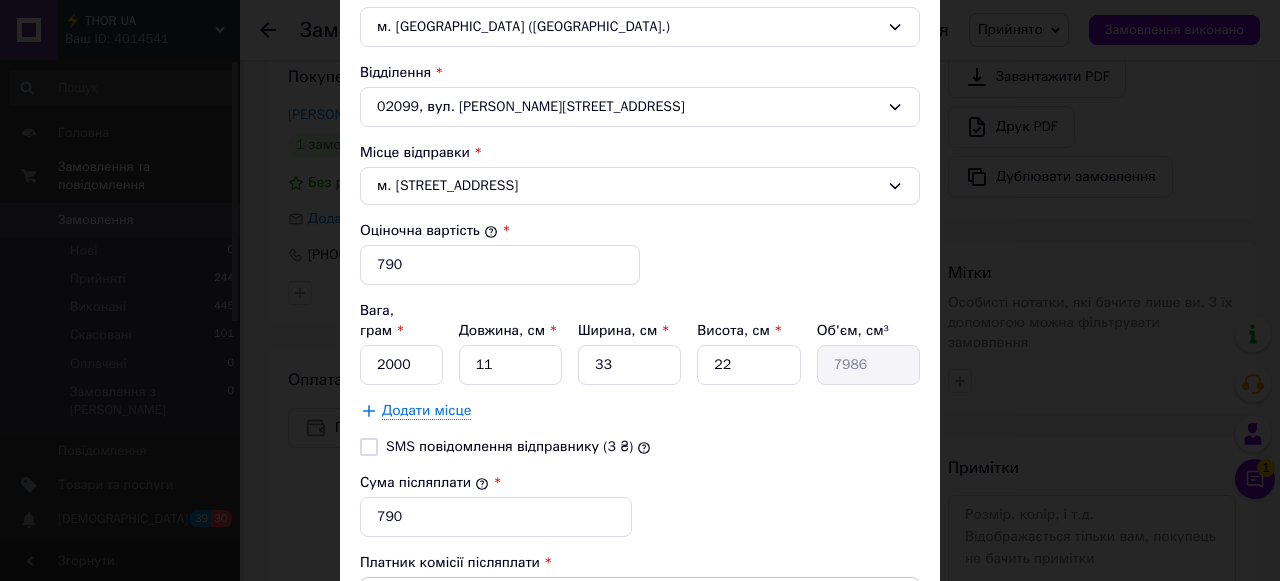 scroll, scrollTop: 706, scrollLeft: 0, axis: vertical 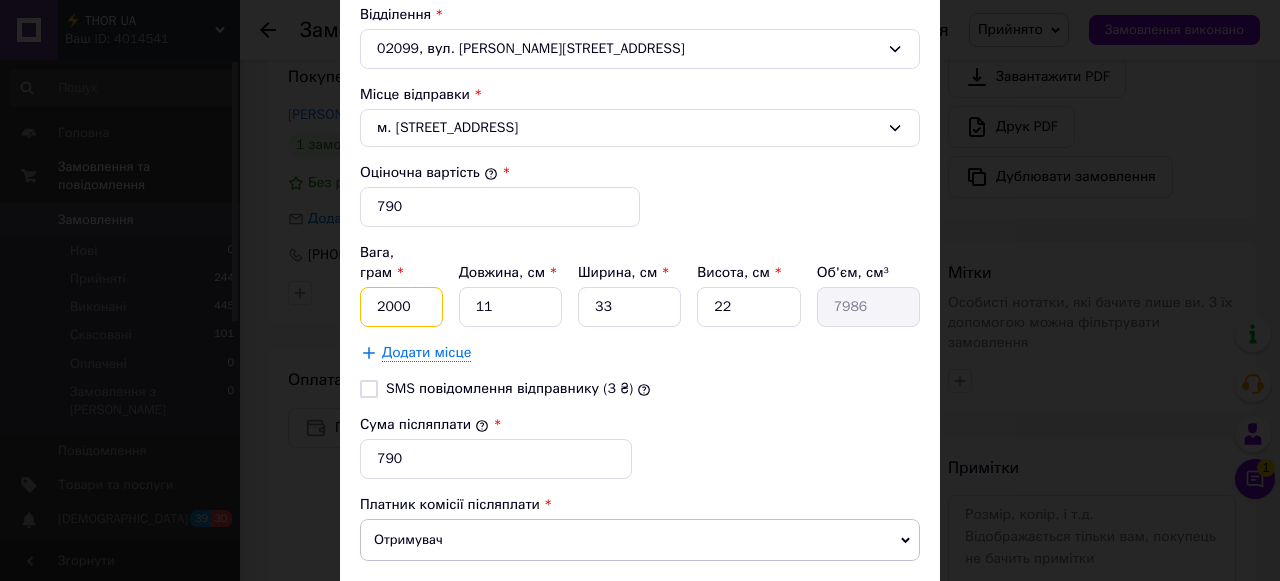 click on "2000" at bounding box center (401, 307) 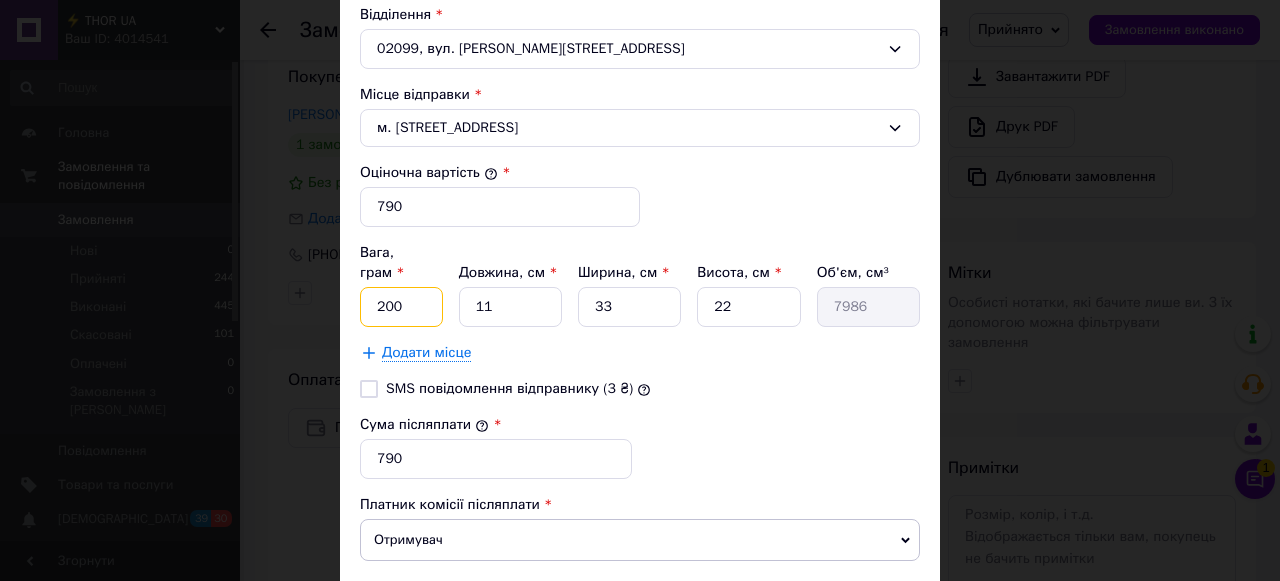 type on "200" 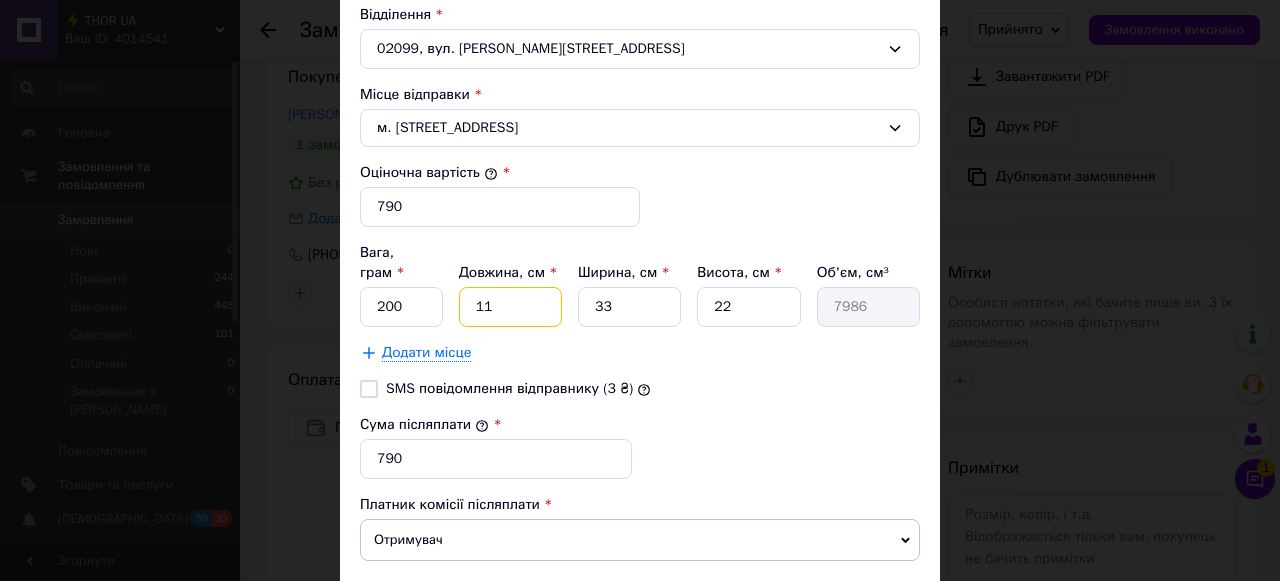 click on "11" at bounding box center (510, 307) 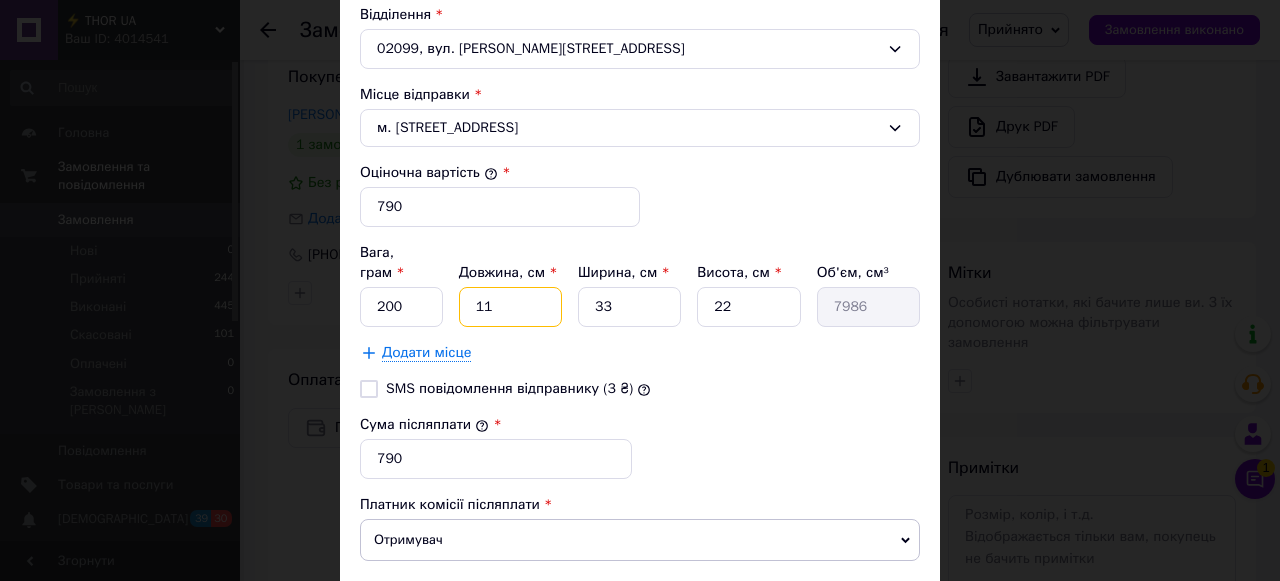 type on "1" 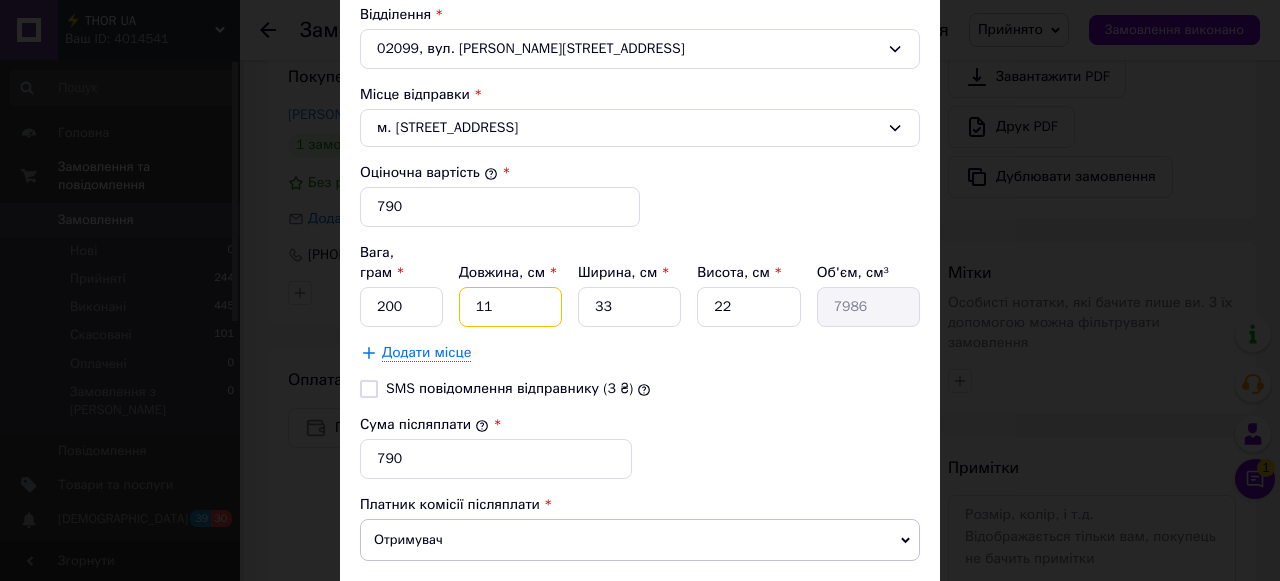 type on "726" 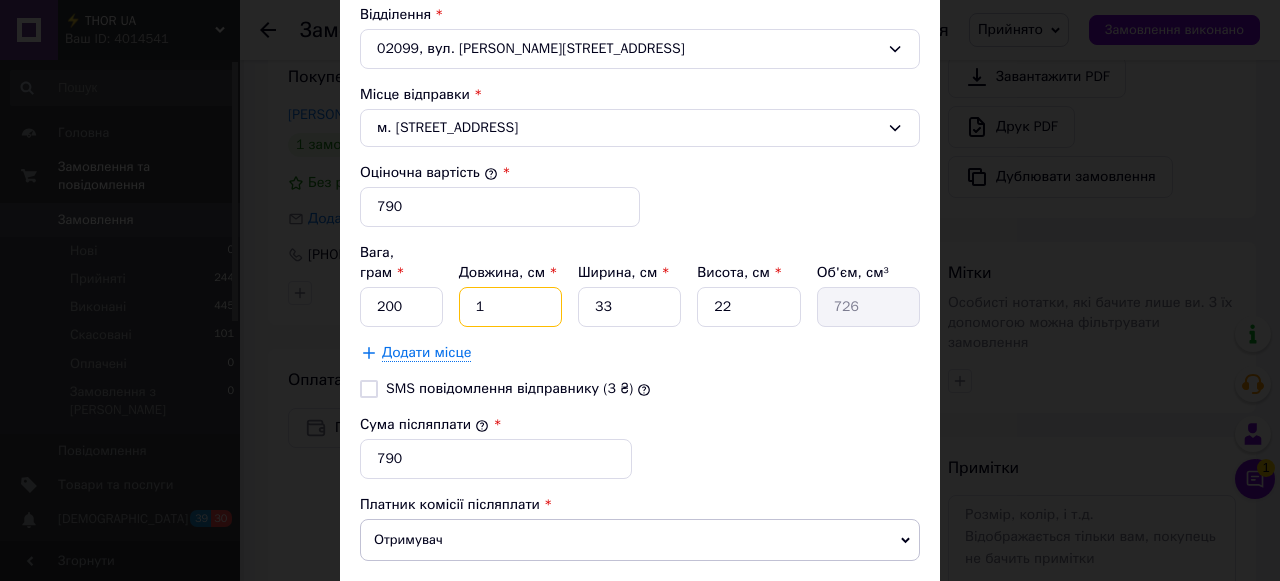type 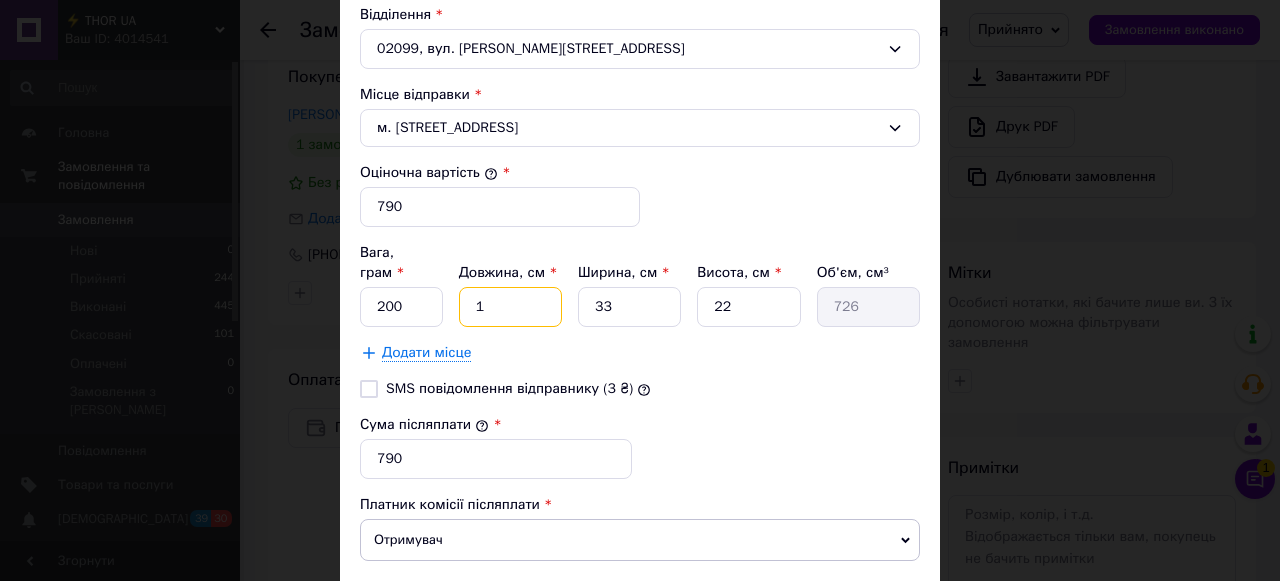 type 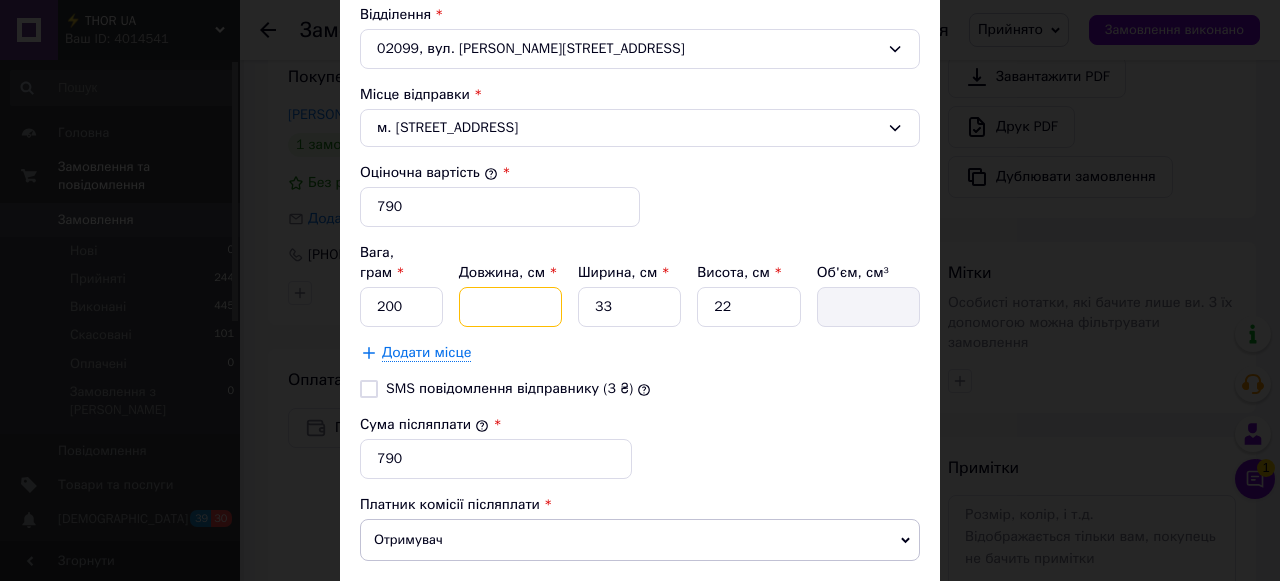 type on "2" 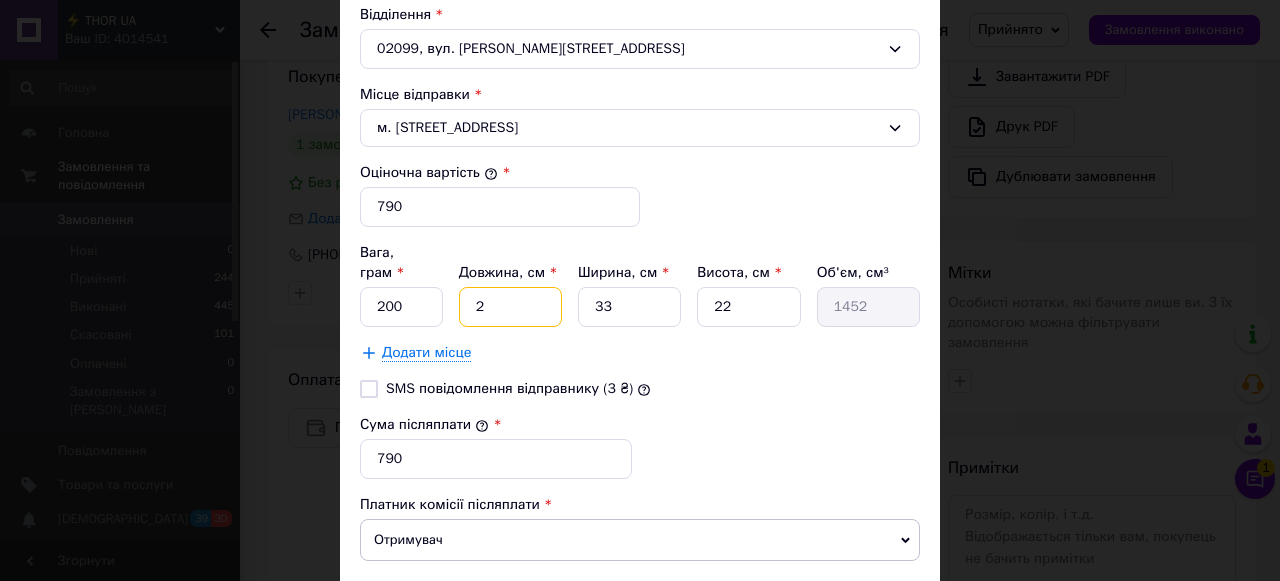 type on "24" 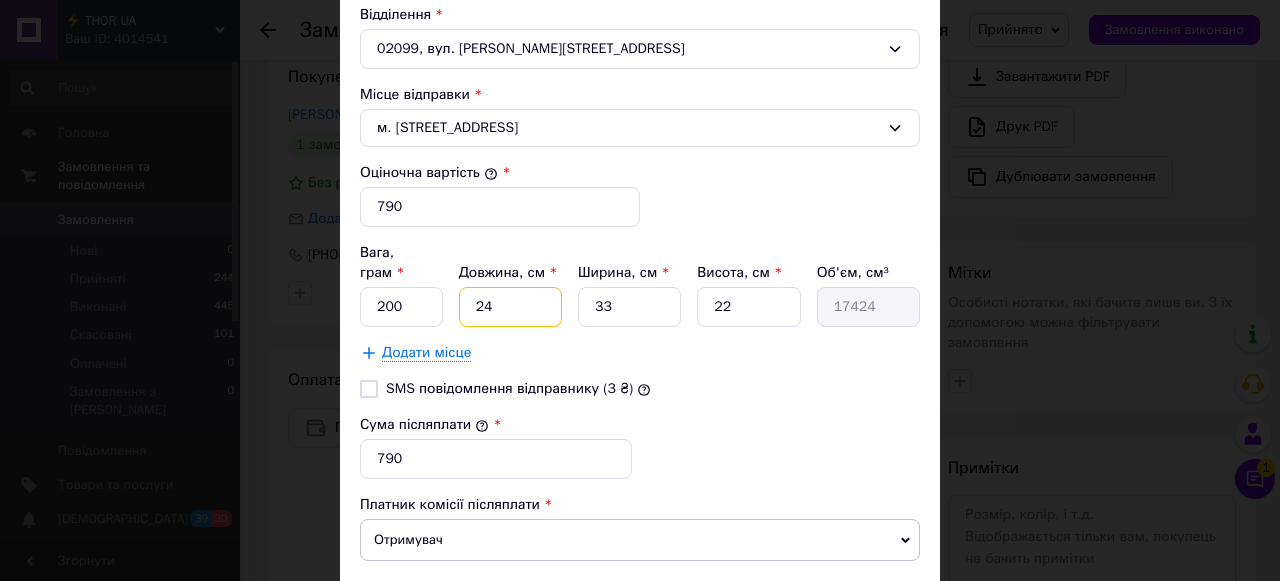 type on "24" 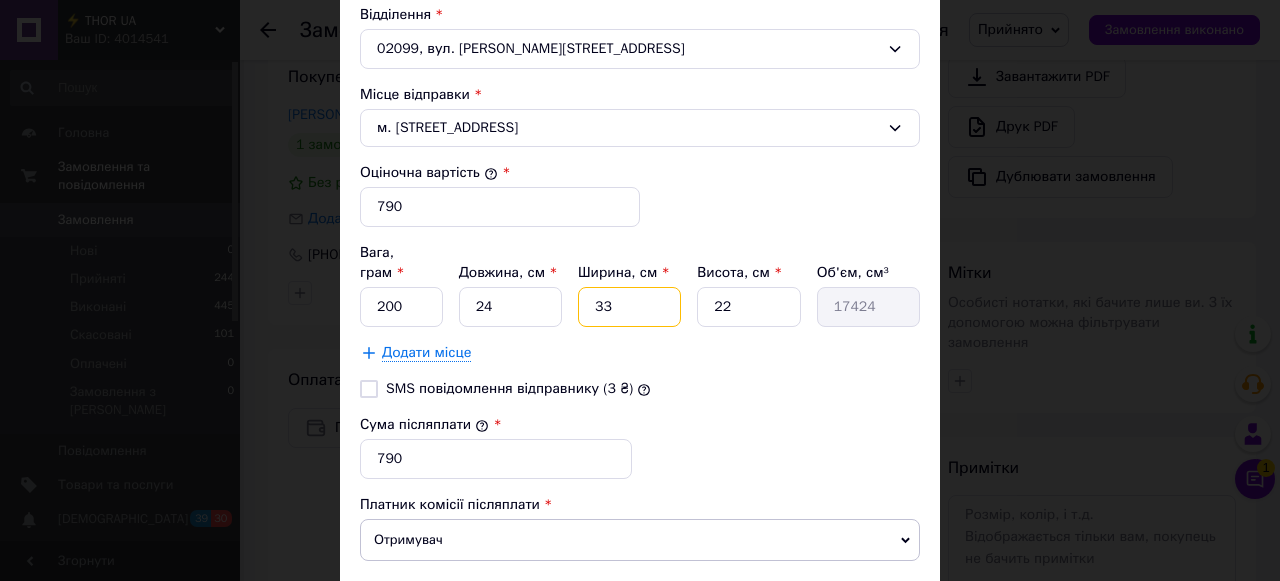 click on "33" at bounding box center (629, 307) 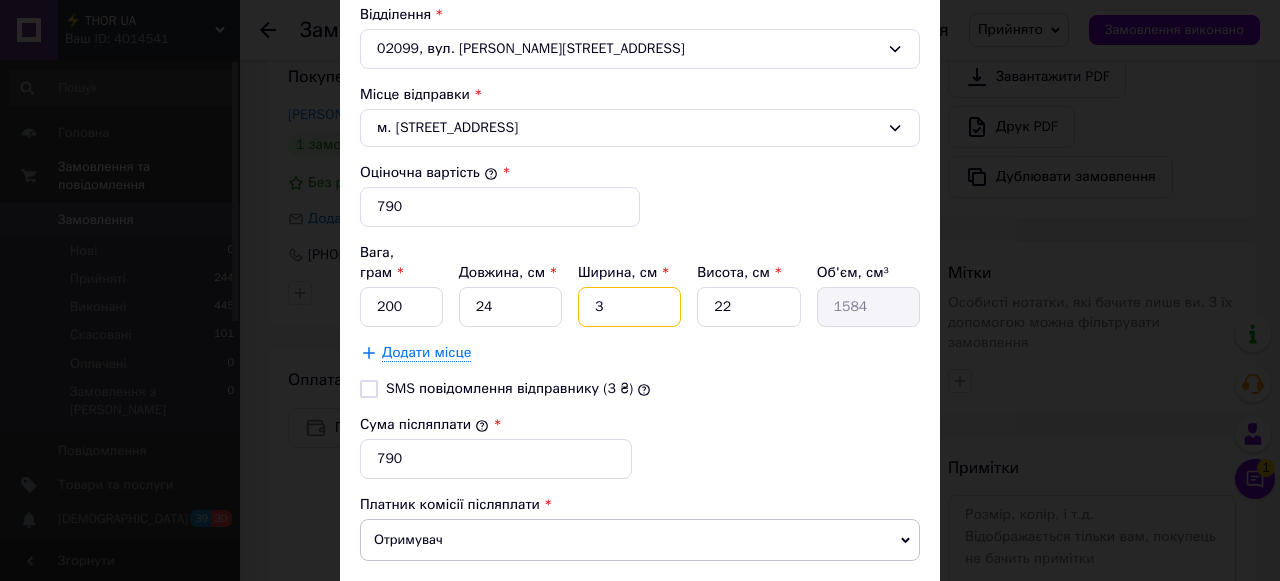 type 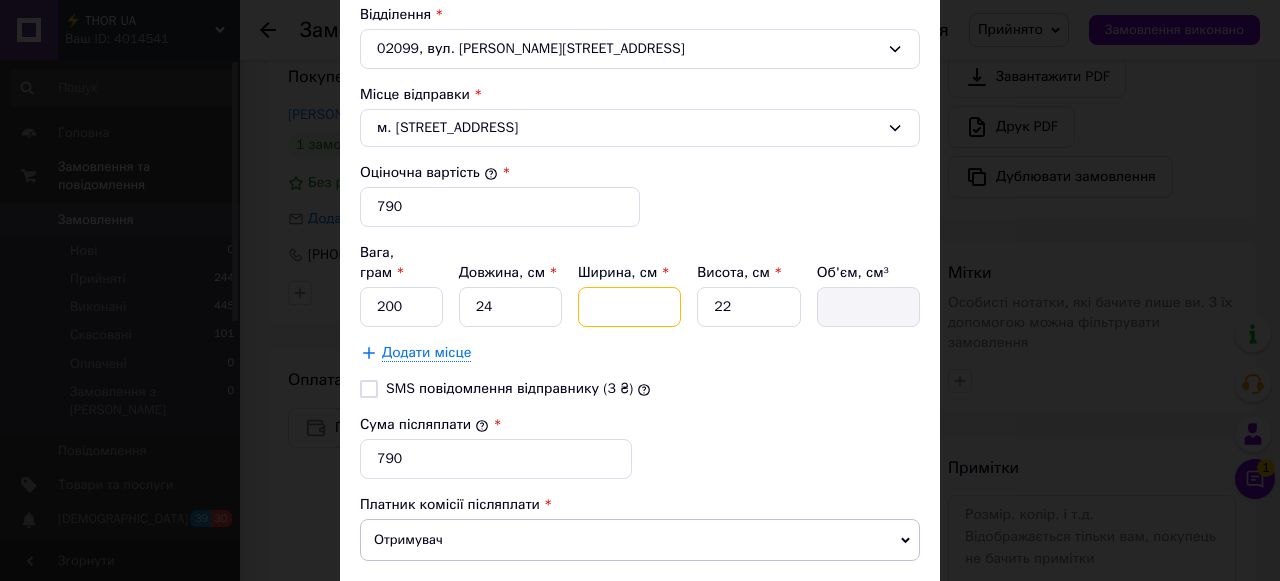 type on "1" 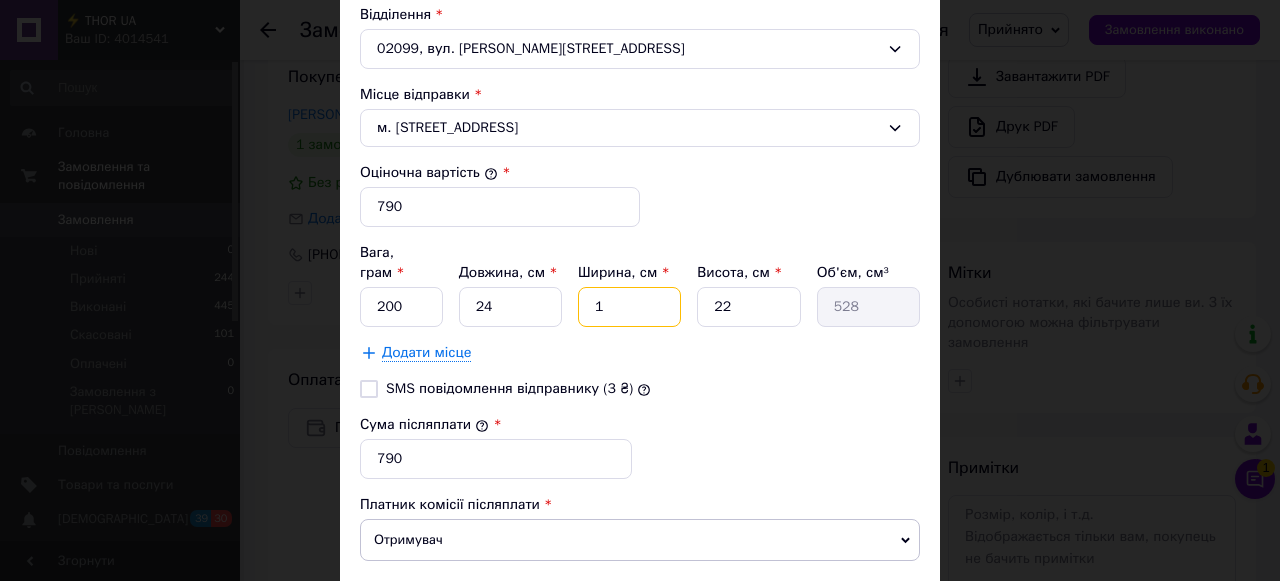 type on "17" 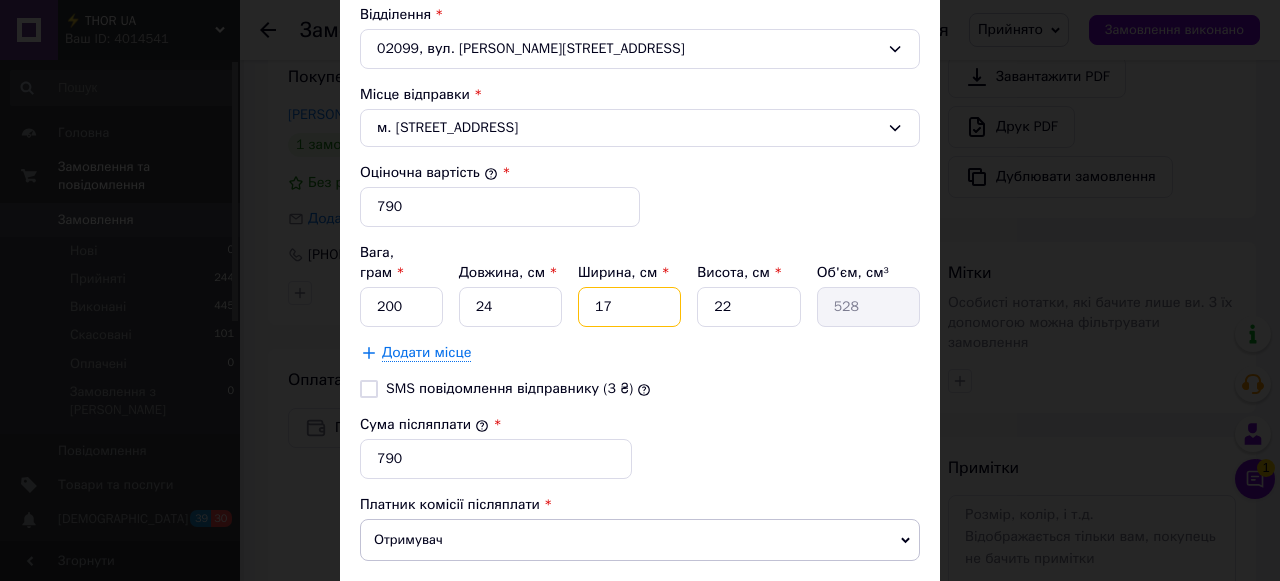 type on "8976" 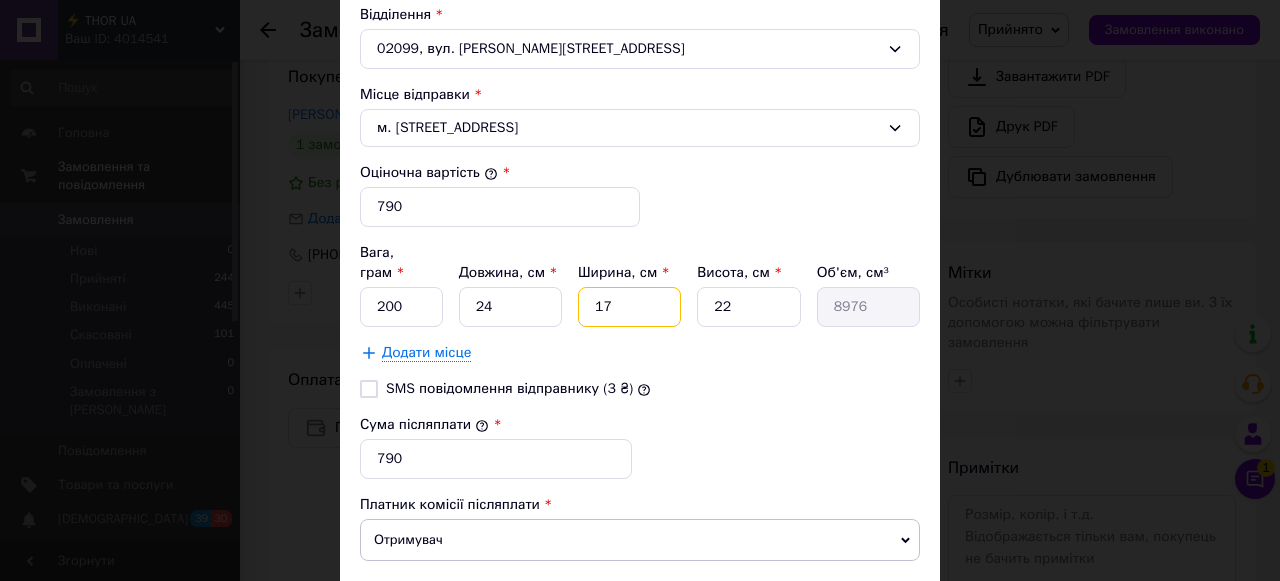 type on "17" 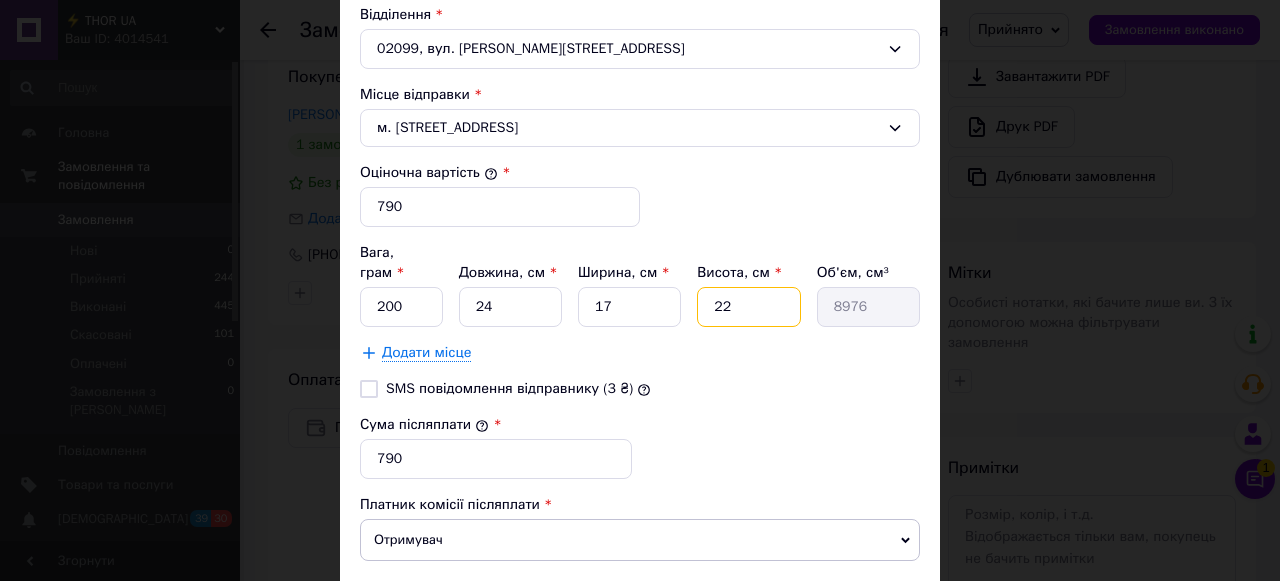 click on "22" at bounding box center [748, 307] 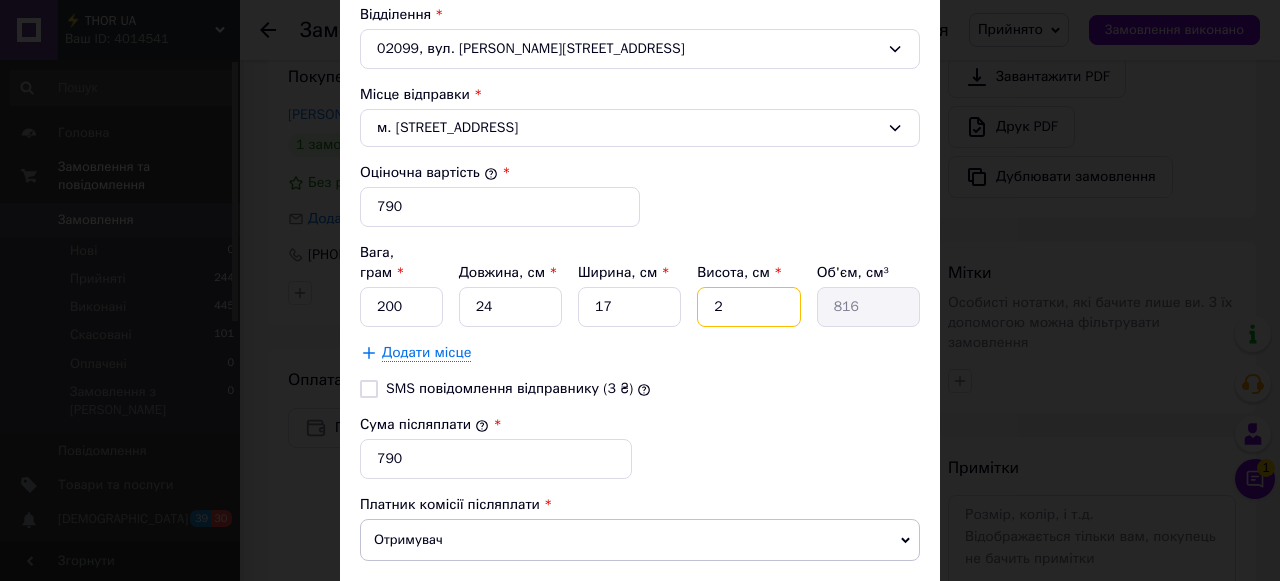 type 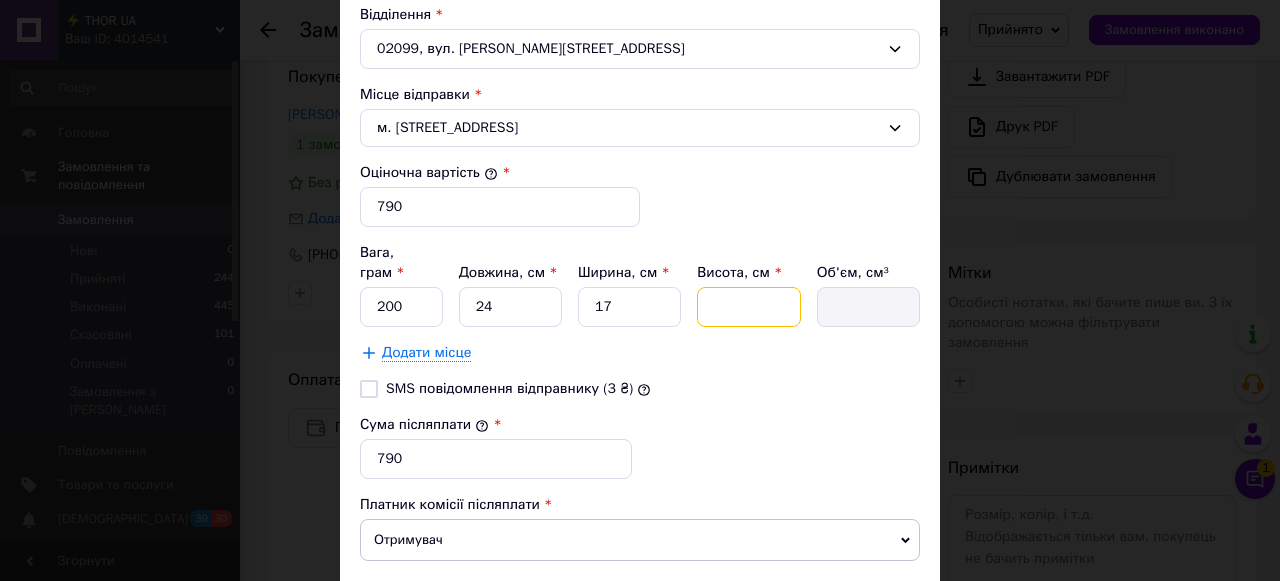 type on "9" 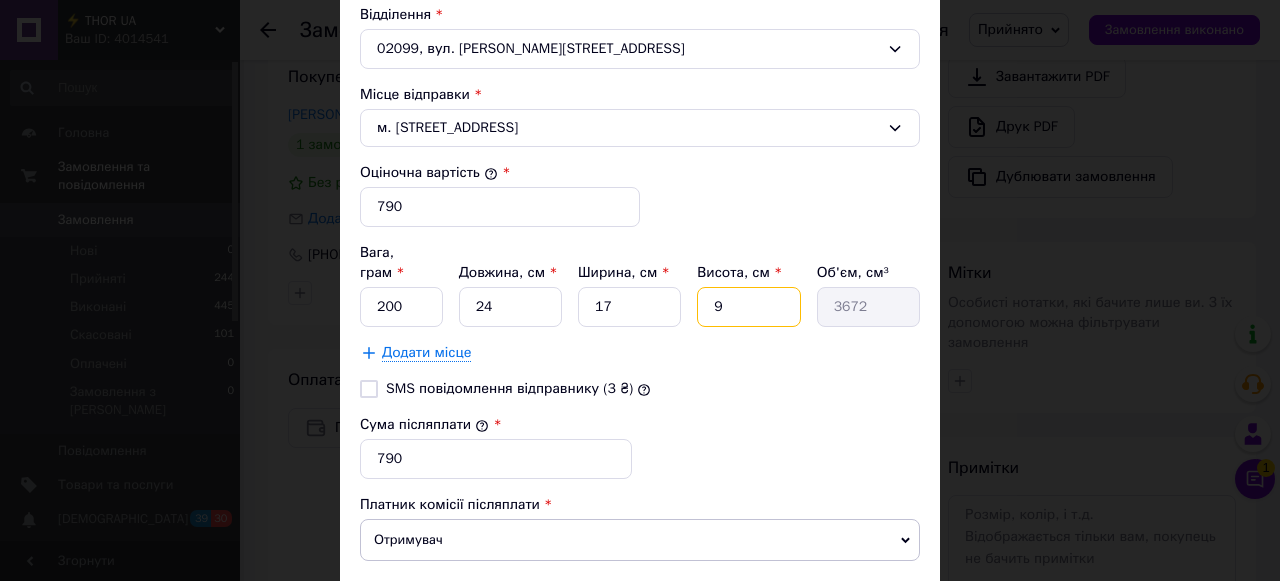 type on "9" 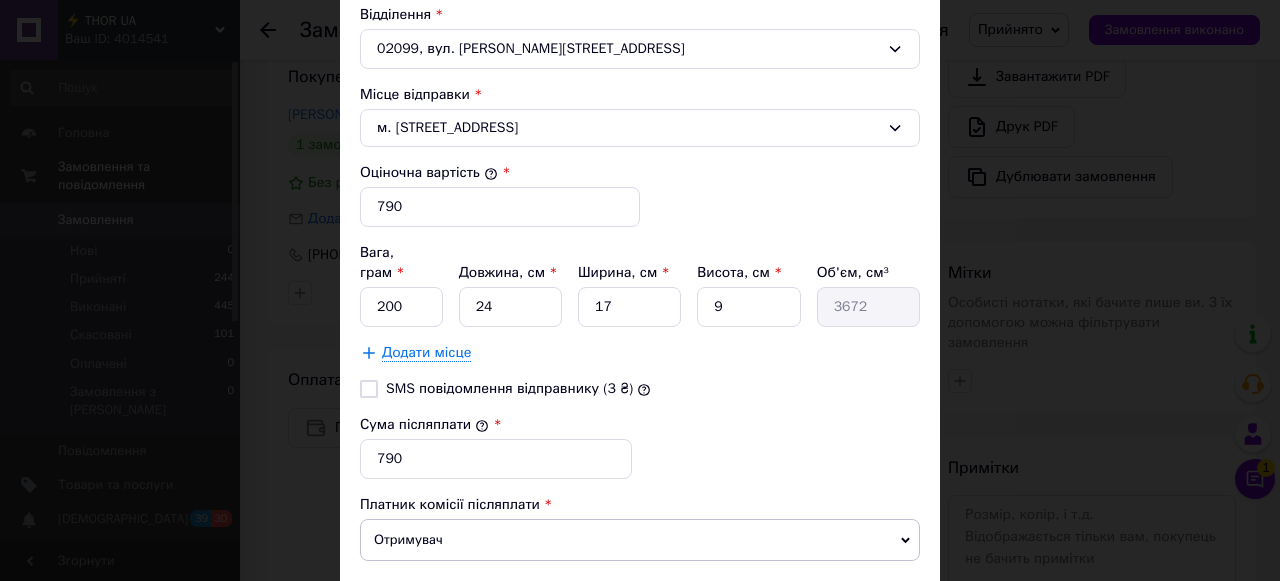 click on "SMS повідомлення відправнику (3 ₴)" at bounding box center (369, 389) 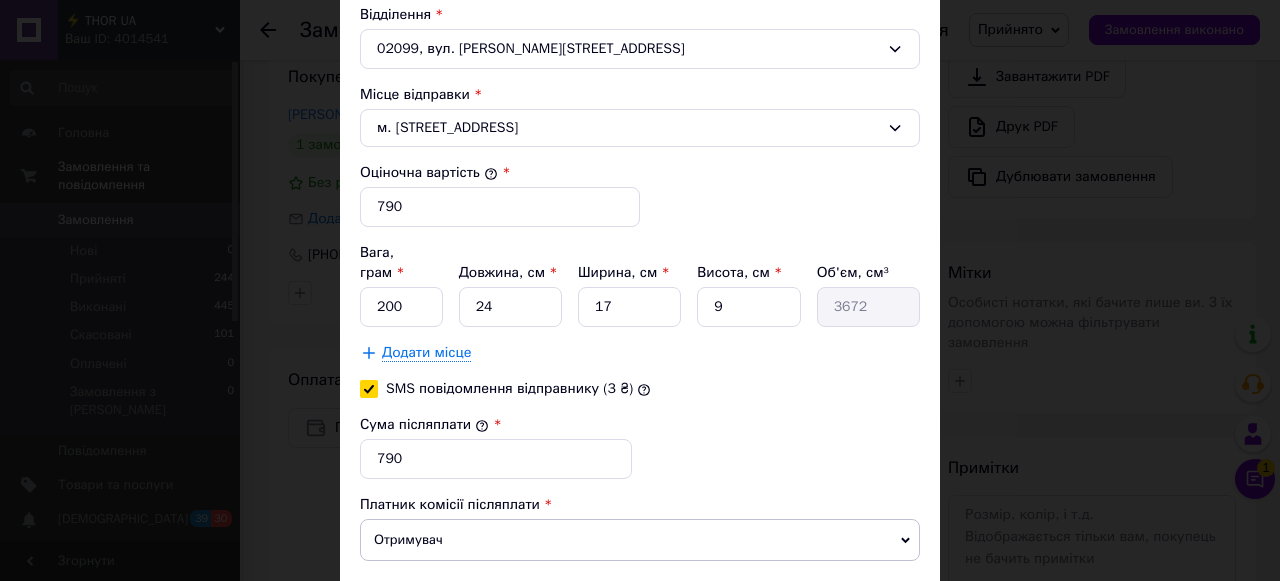 checkbox on "true" 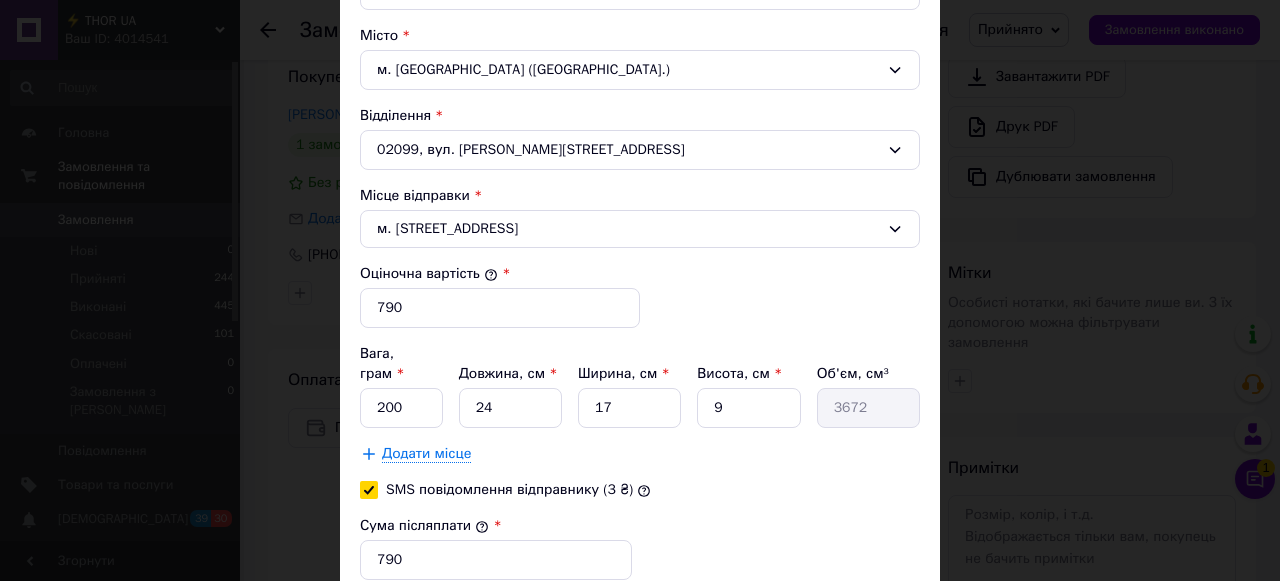 scroll, scrollTop: 832, scrollLeft: 0, axis: vertical 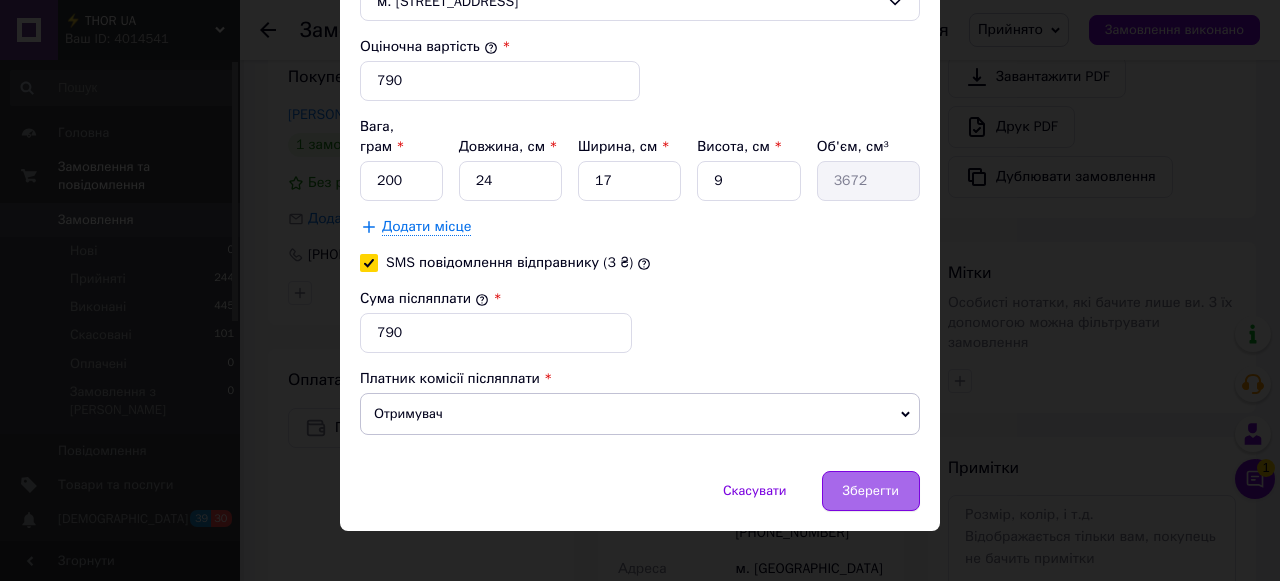 click on "Зберегти" at bounding box center (871, 491) 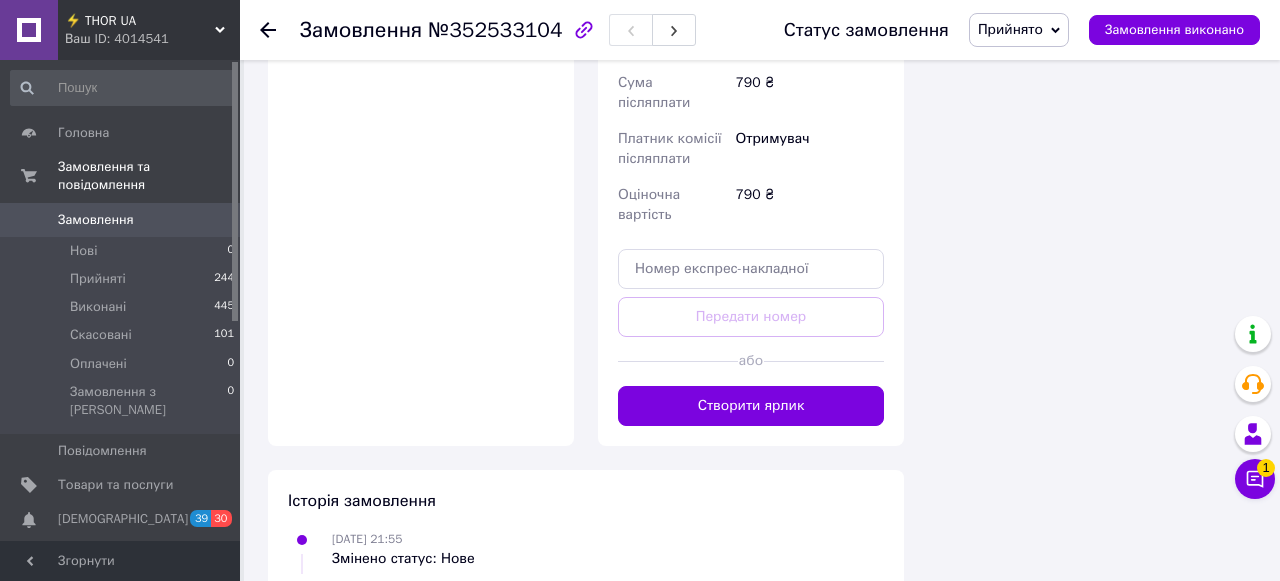 scroll, scrollTop: 1403, scrollLeft: 0, axis: vertical 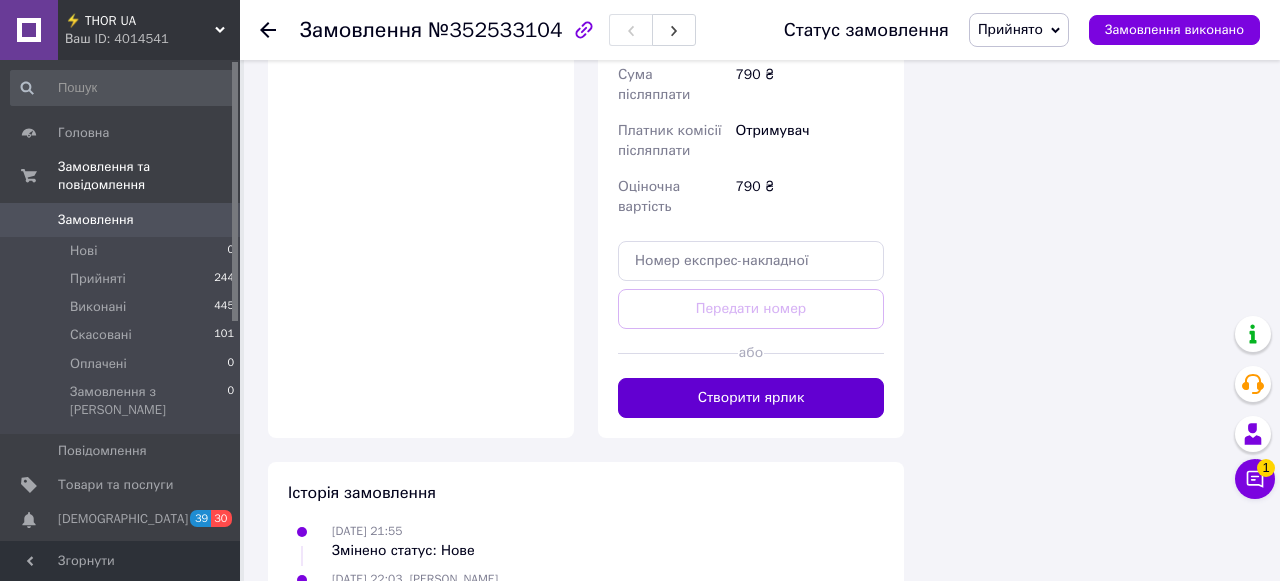 click on "Створити ярлик" at bounding box center [751, 398] 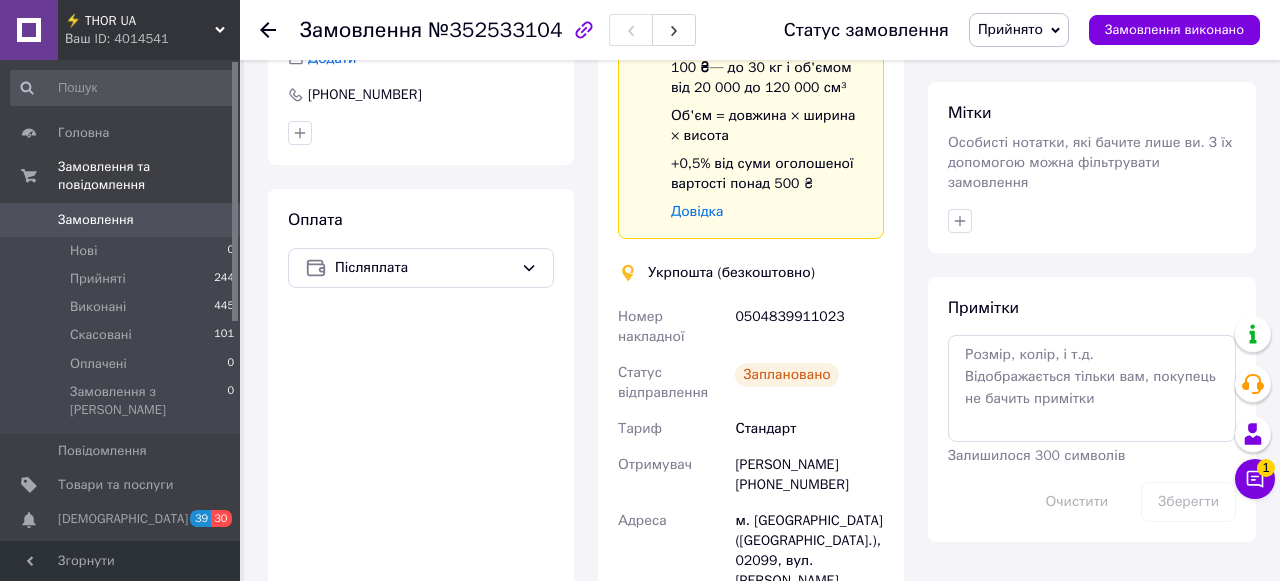 scroll, scrollTop: 838, scrollLeft: 0, axis: vertical 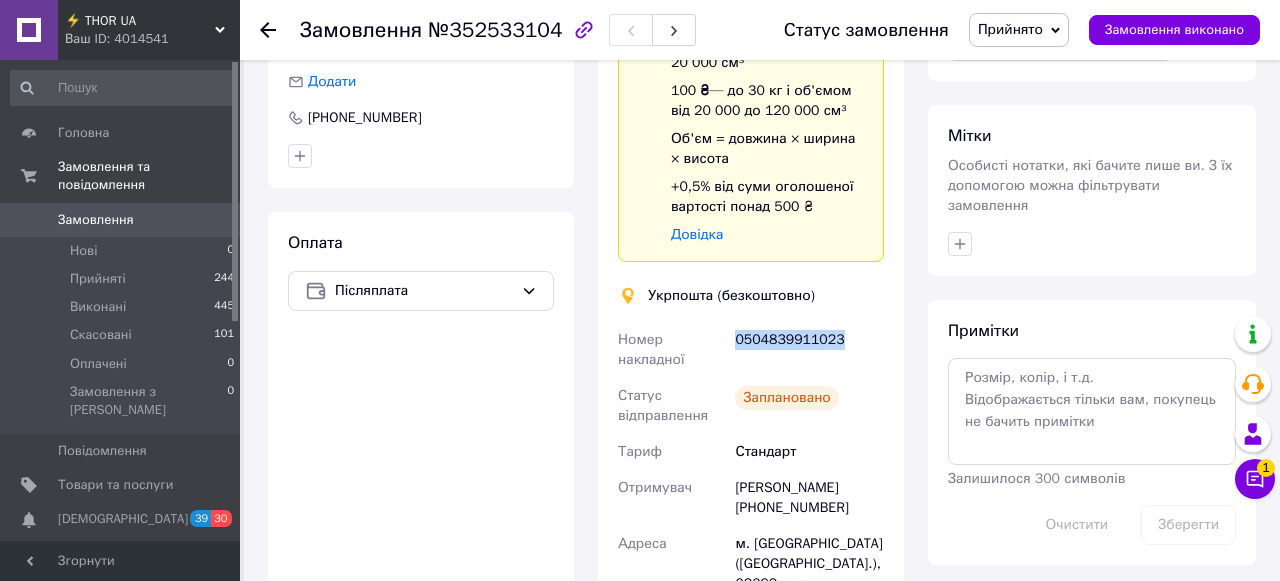 drag, startPoint x: 736, startPoint y: 341, endPoint x: 849, endPoint y: 339, distance: 113.0177 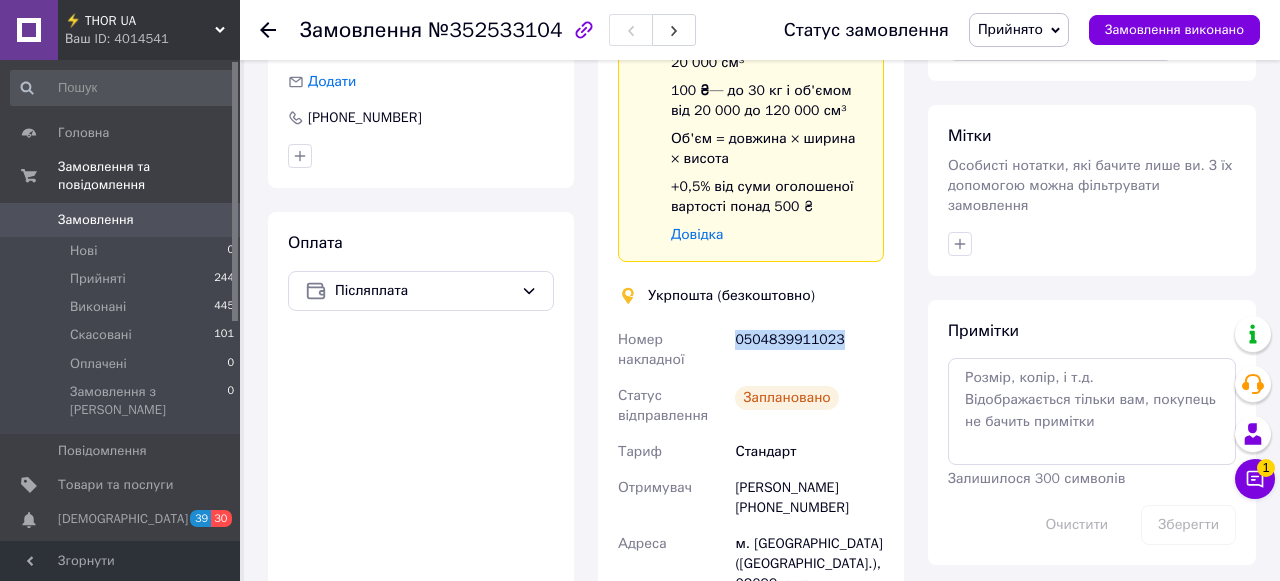 click on "0504839911023" at bounding box center (809, 350) 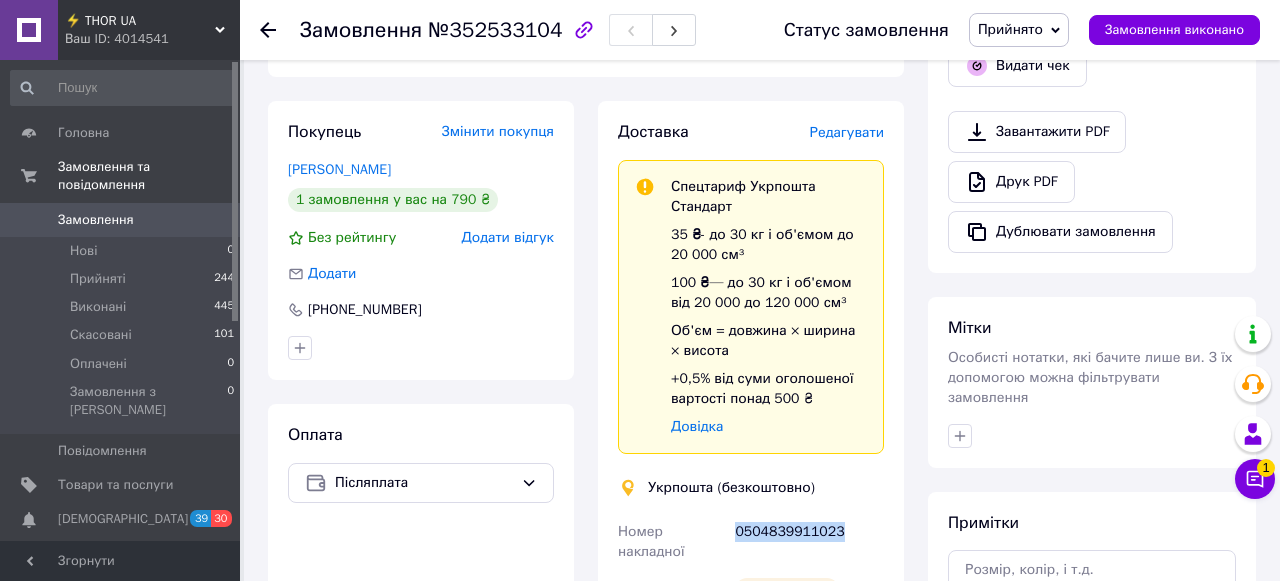 scroll, scrollTop: 663, scrollLeft: 0, axis: vertical 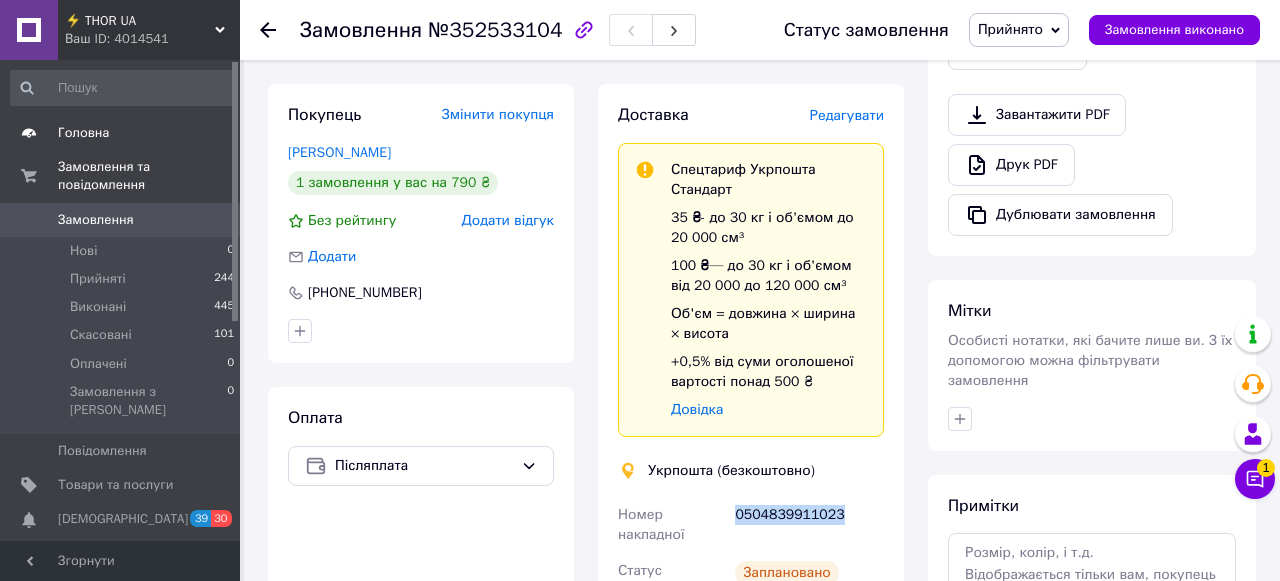 click on "Головна" at bounding box center (123, 133) 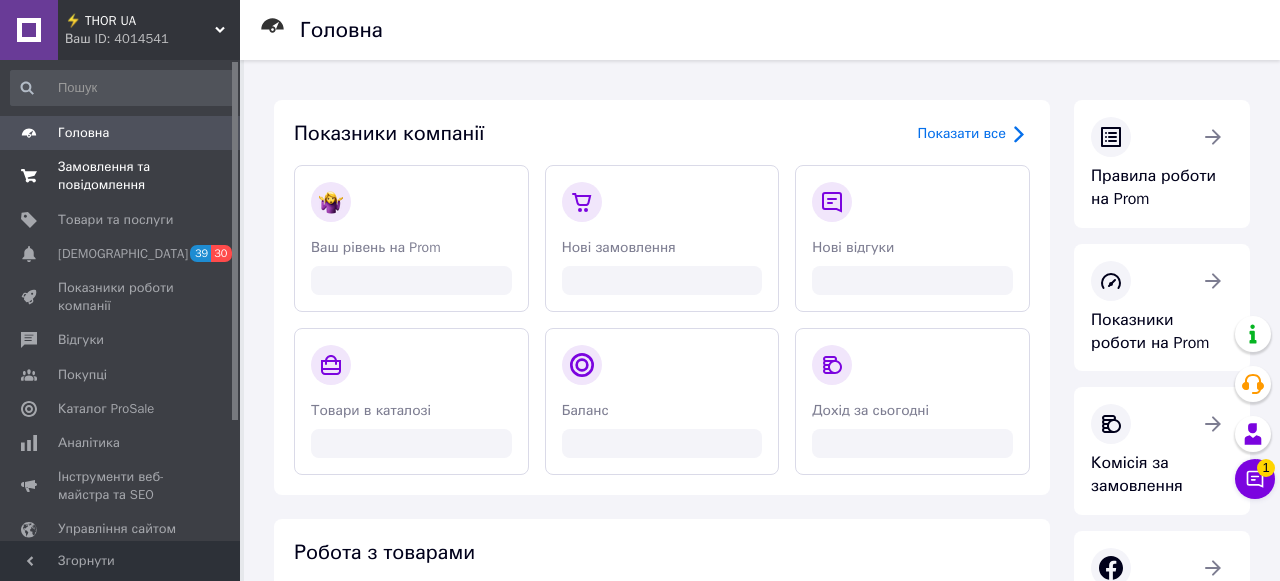 click on "Замовлення та повідомлення" at bounding box center [121, 176] 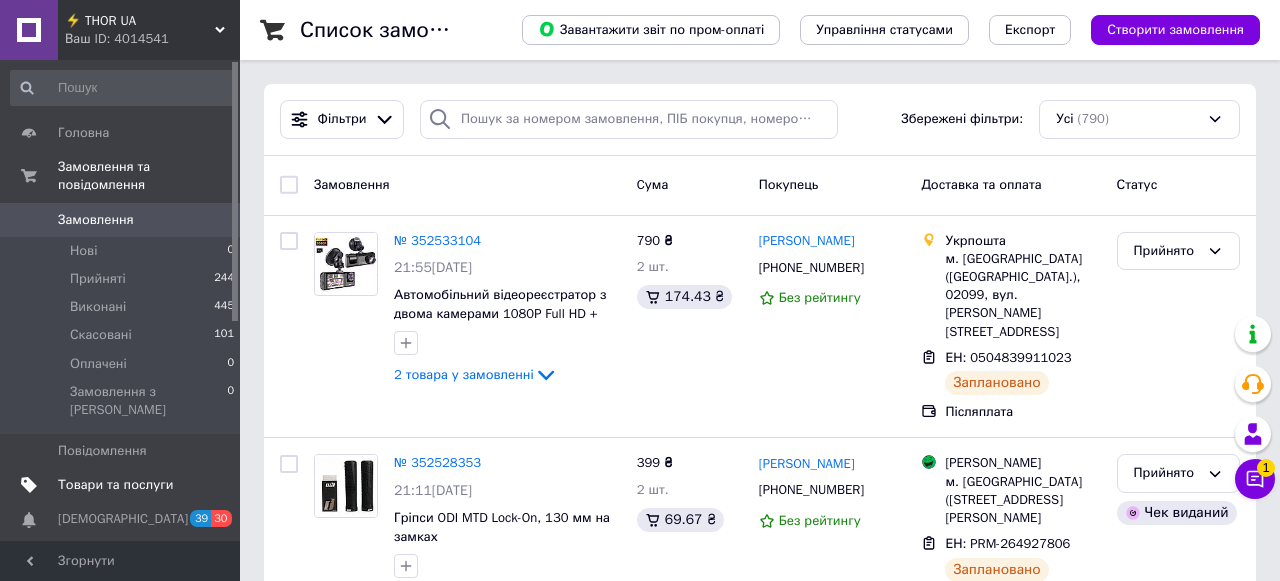 click on "Товари та послуги" at bounding box center (115, 485) 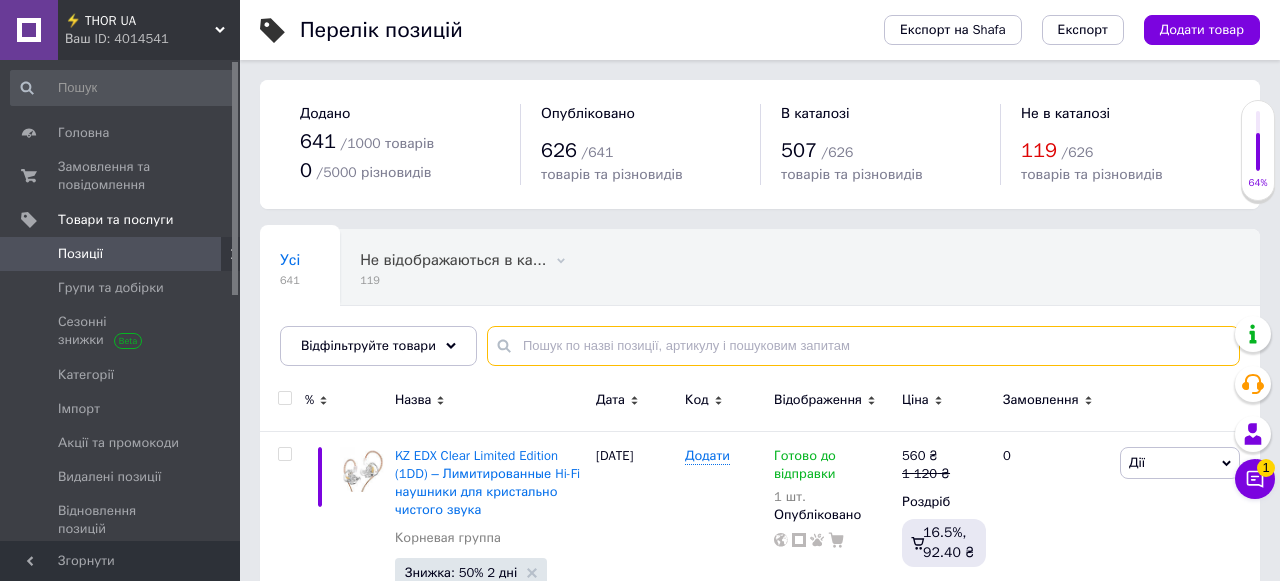 click at bounding box center [863, 346] 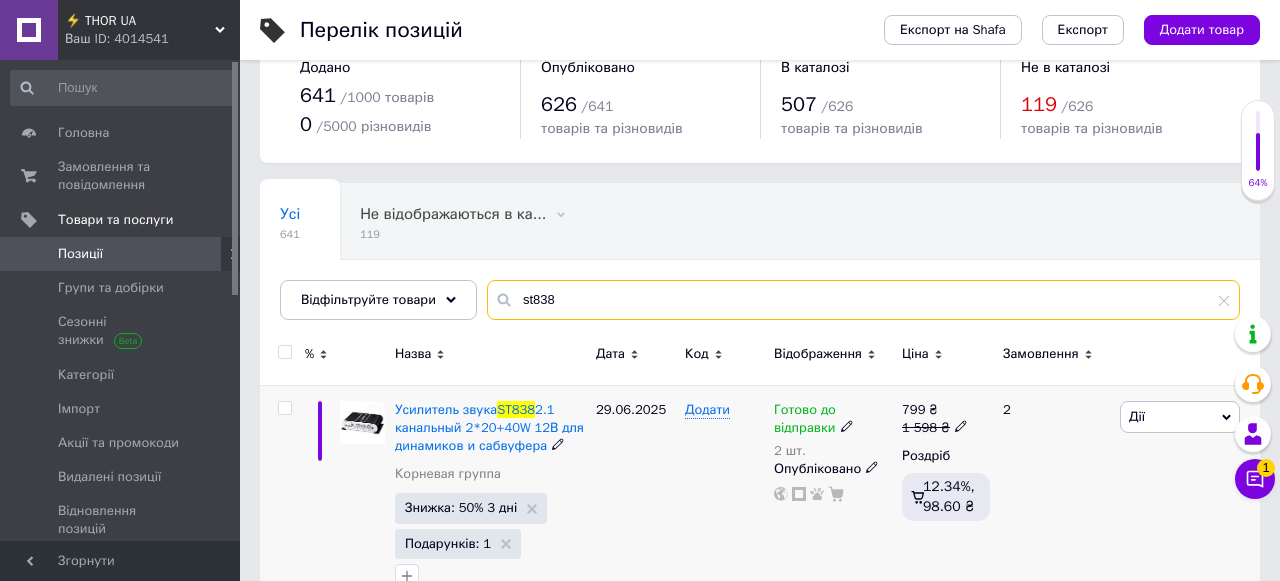 scroll, scrollTop: 62, scrollLeft: 0, axis: vertical 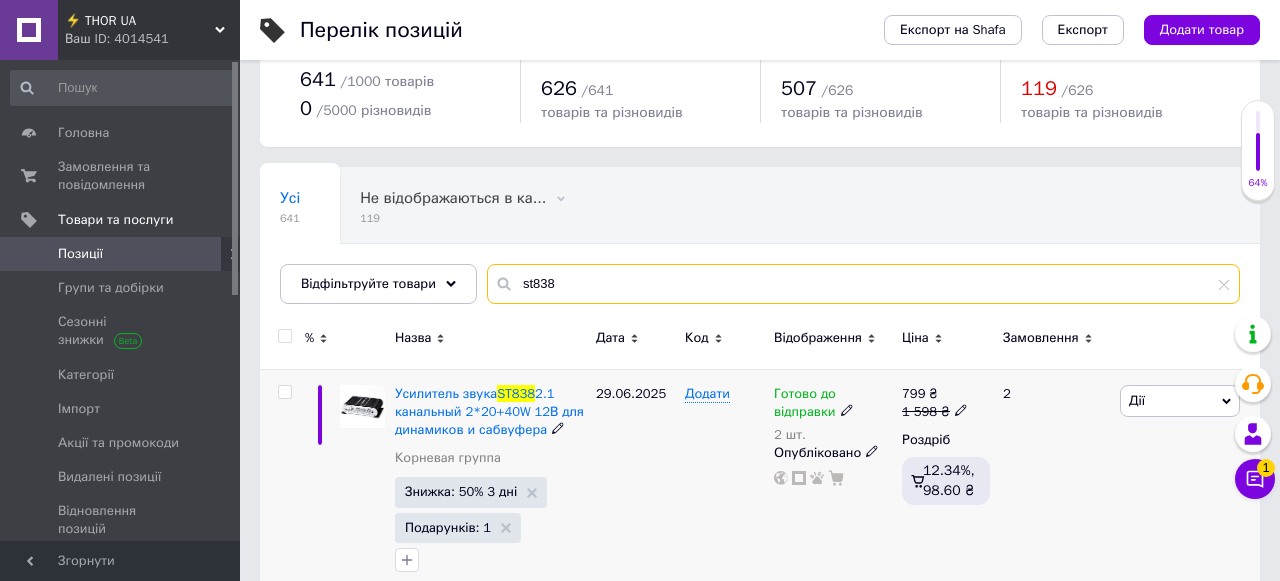 type on "st838" 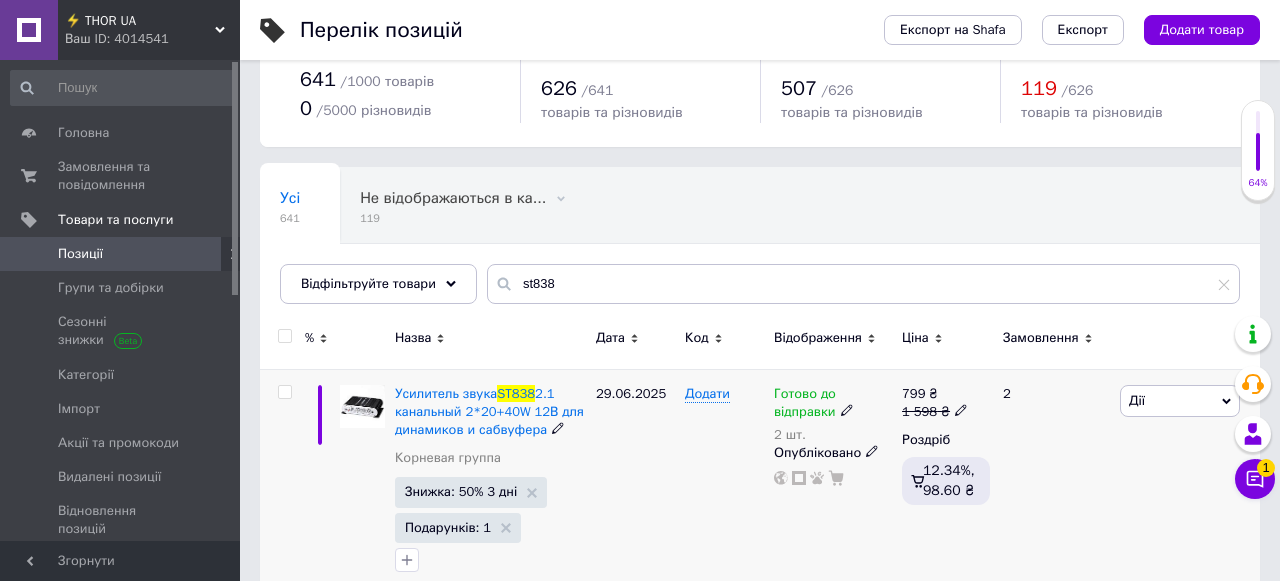 click 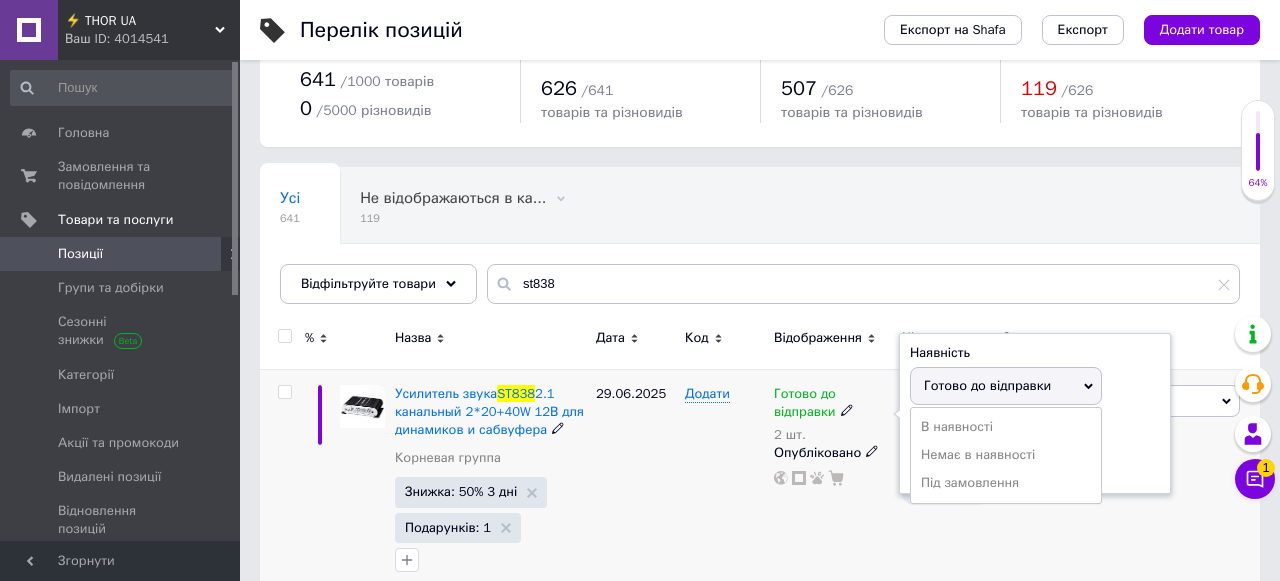 click on "Готово до відправки" at bounding box center [987, 385] 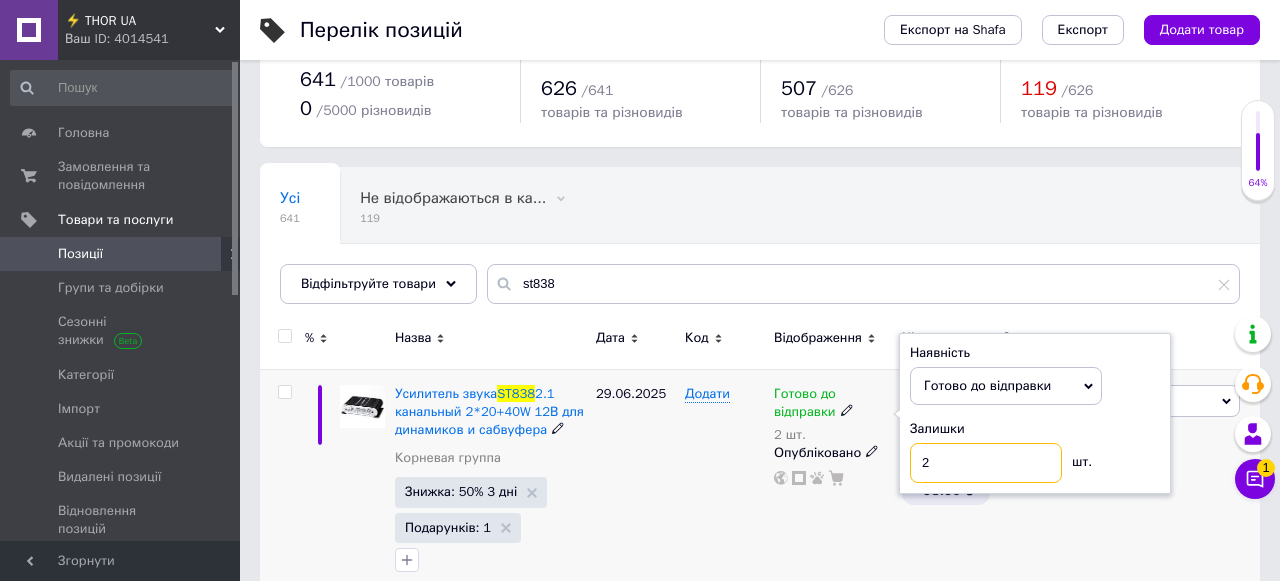 click on "2" at bounding box center (986, 463) 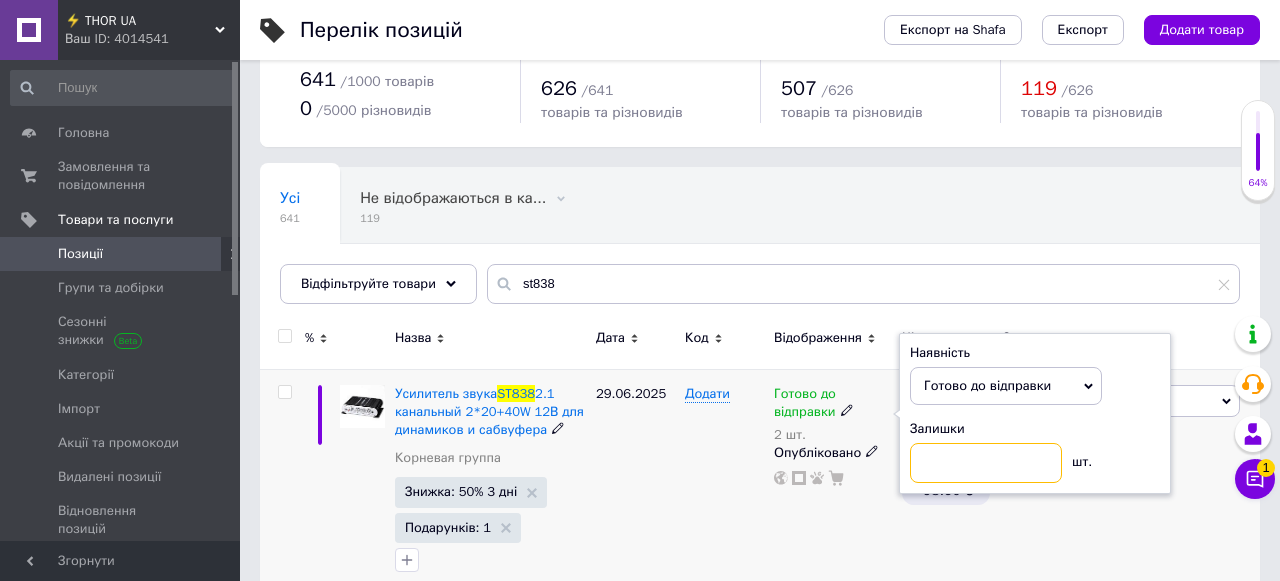 type on "1" 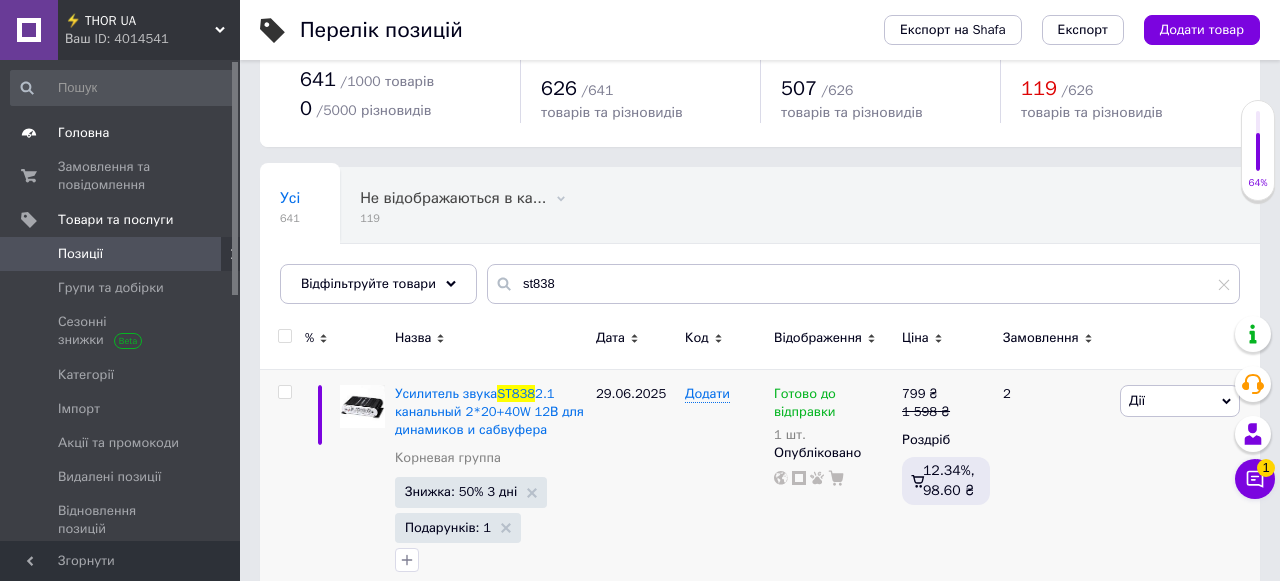 click on "Головна" at bounding box center (121, 133) 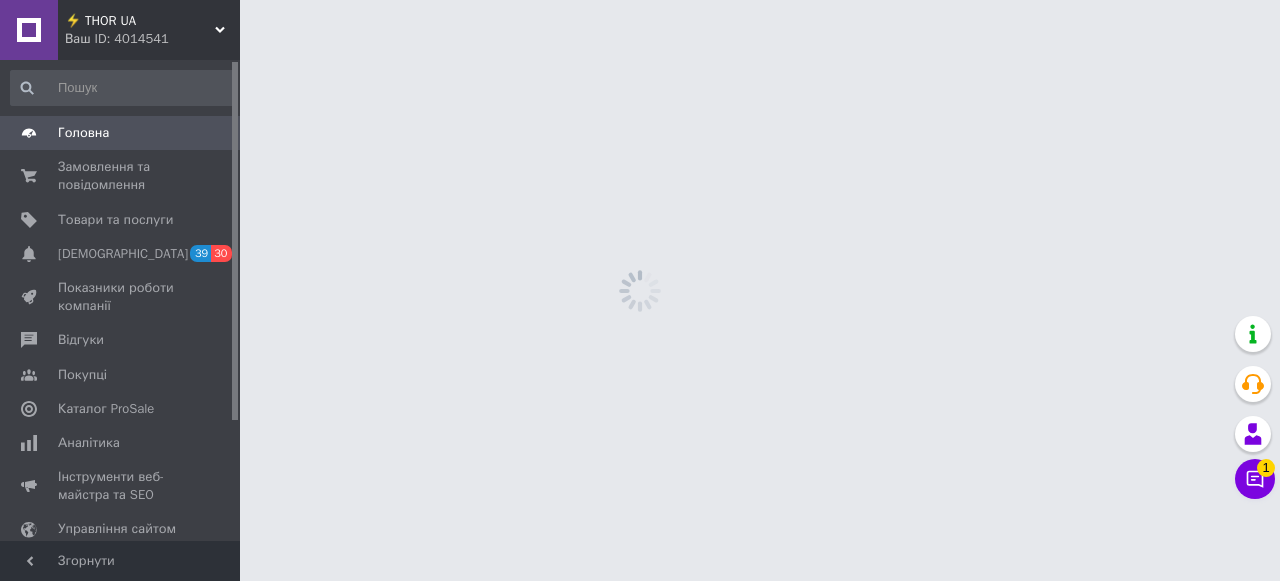 scroll, scrollTop: 0, scrollLeft: 0, axis: both 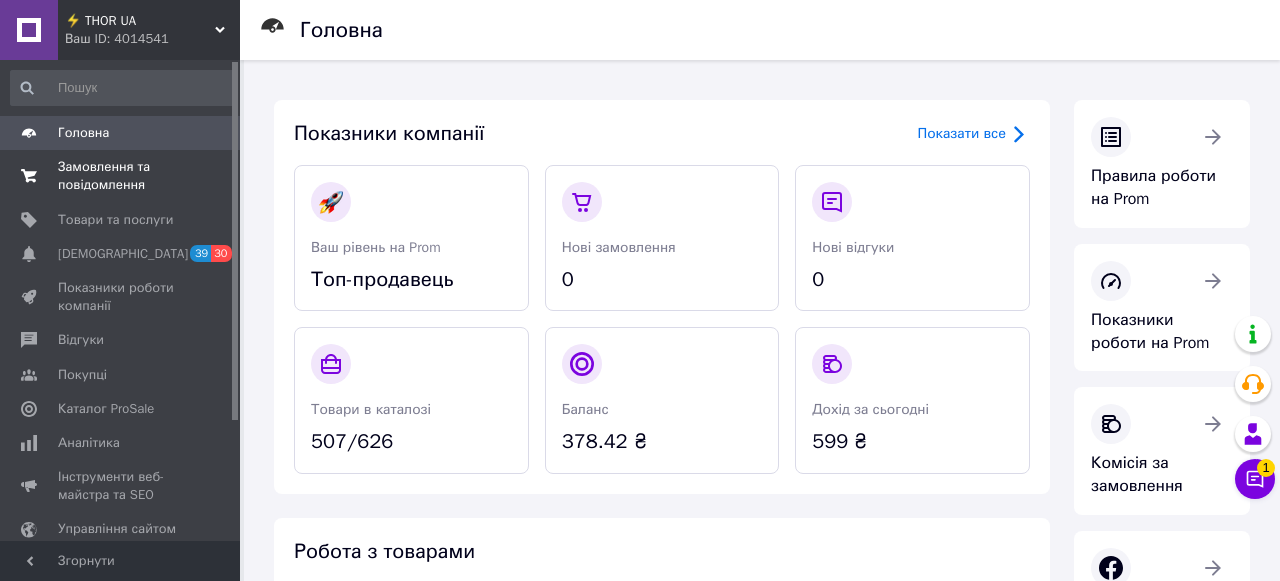 click on "Замовлення та повідомлення" at bounding box center (121, 176) 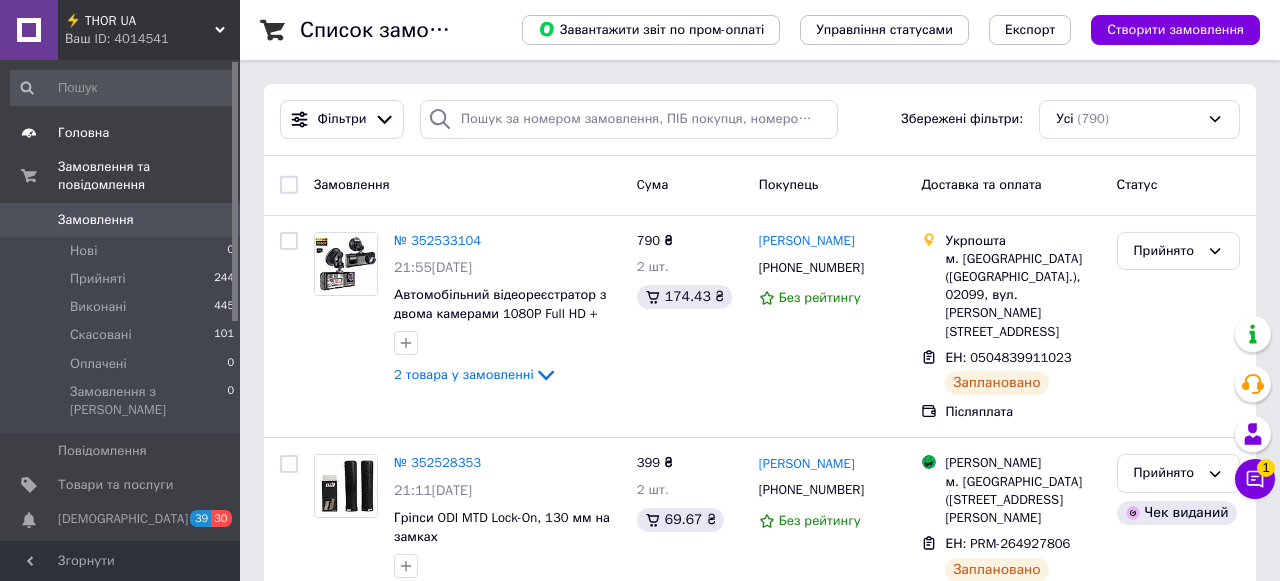 click on "Головна" at bounding box center (83, 133) 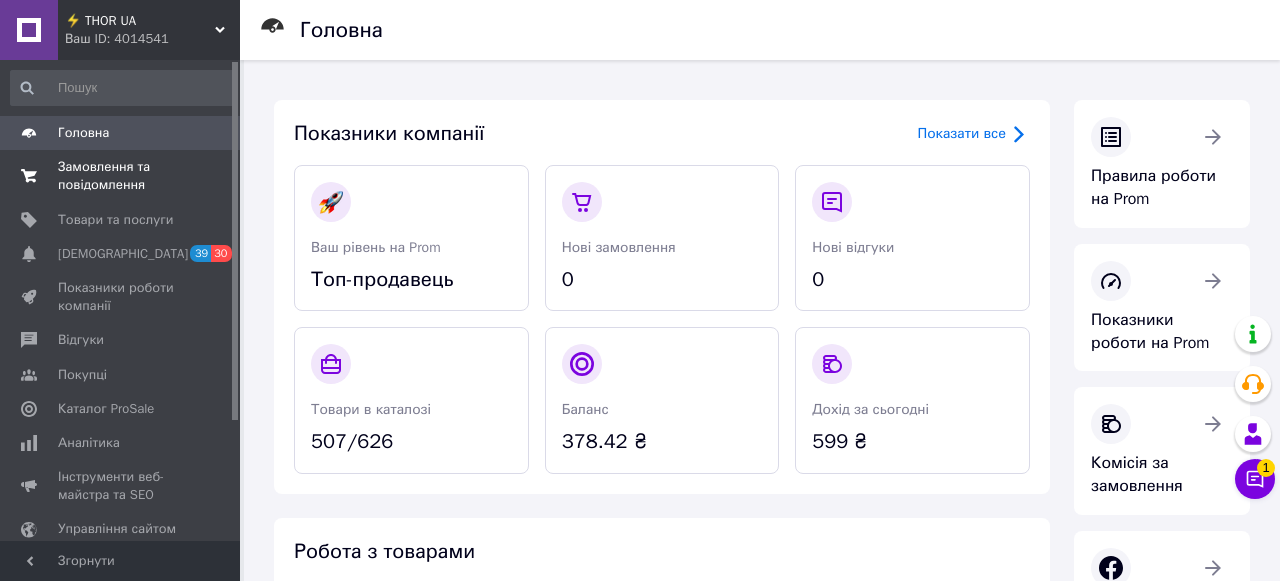 click on "Замовлення та повідомлення" at bounding box center [121, 176] 